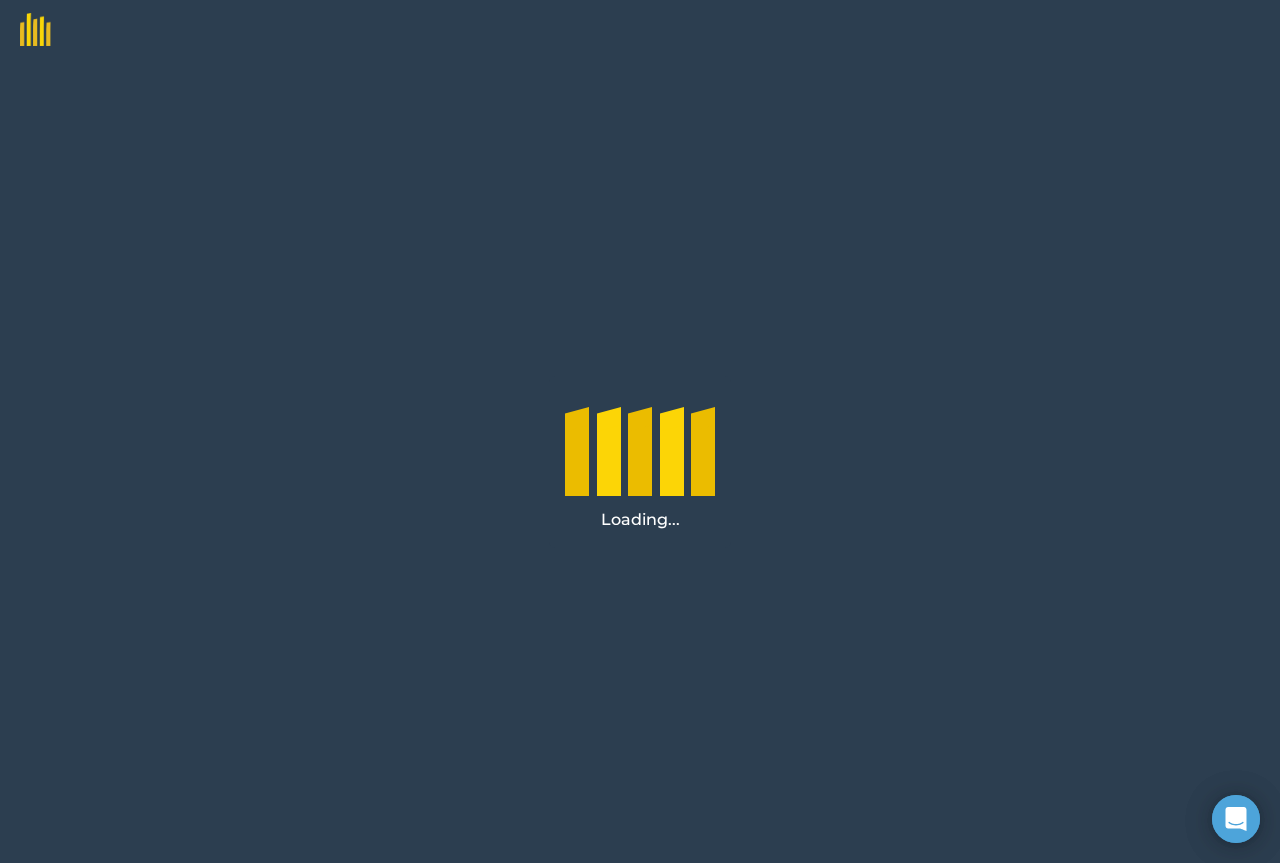 scroll, scrollTop: 0, scrollLeft: 0, axis: both 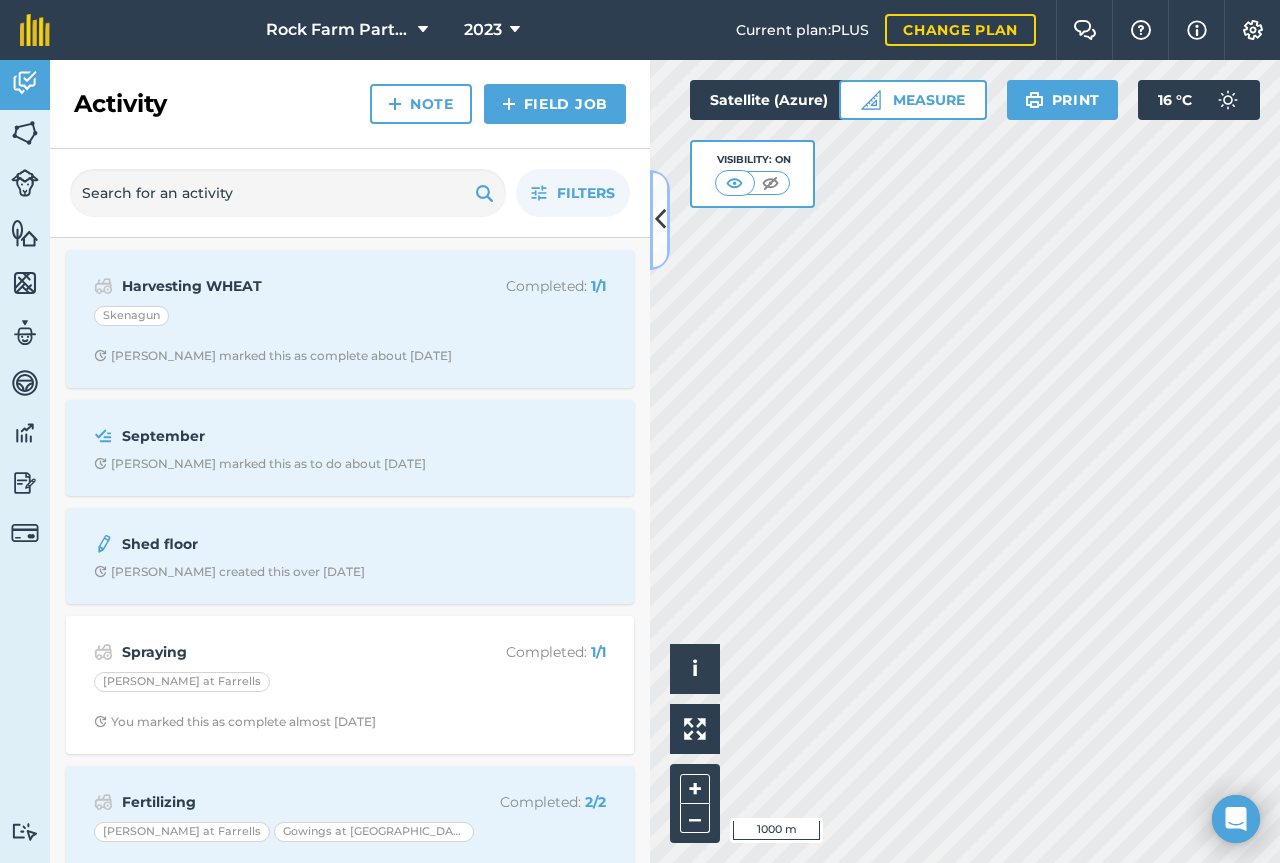 click at bounding box center (660, 219) 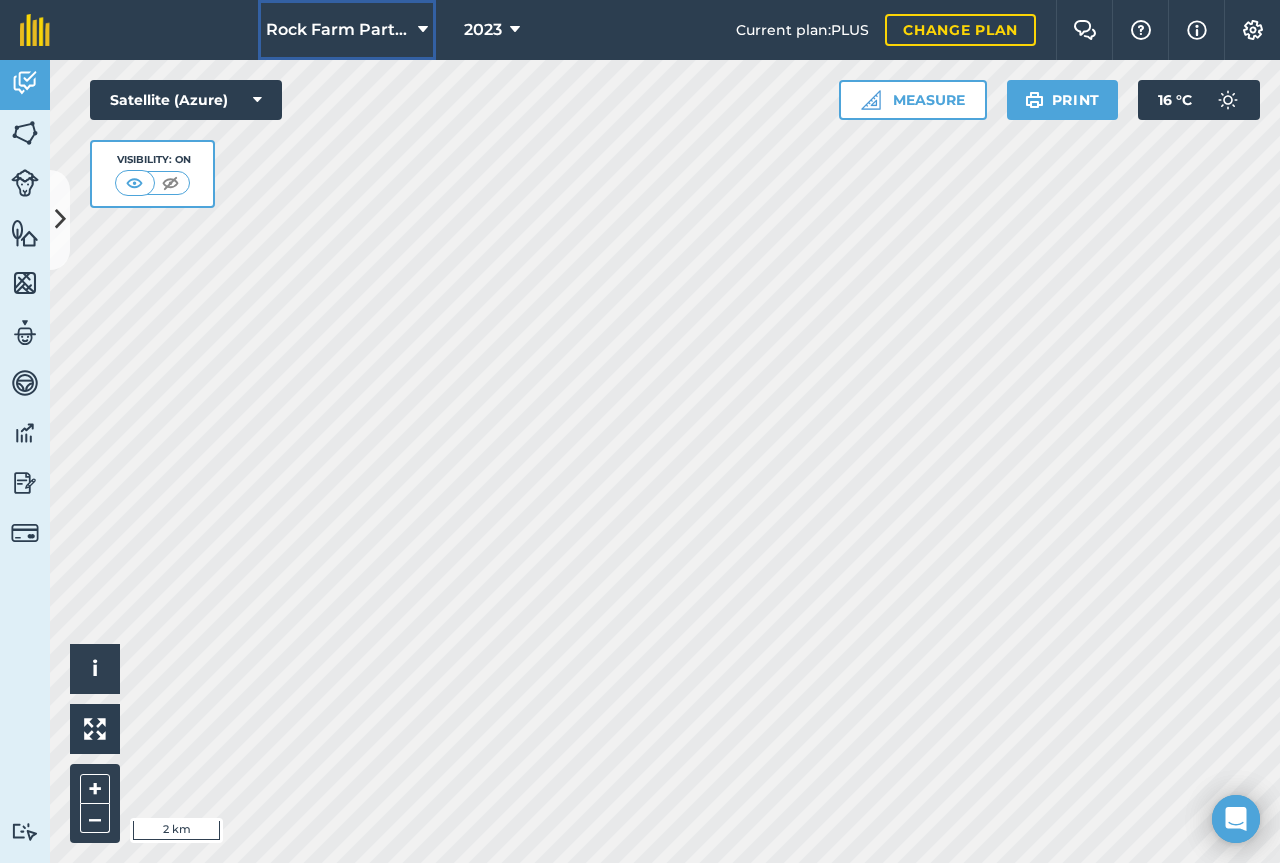 click on "Rock Farm Partners I1381096" at bounding box center [347, 30] 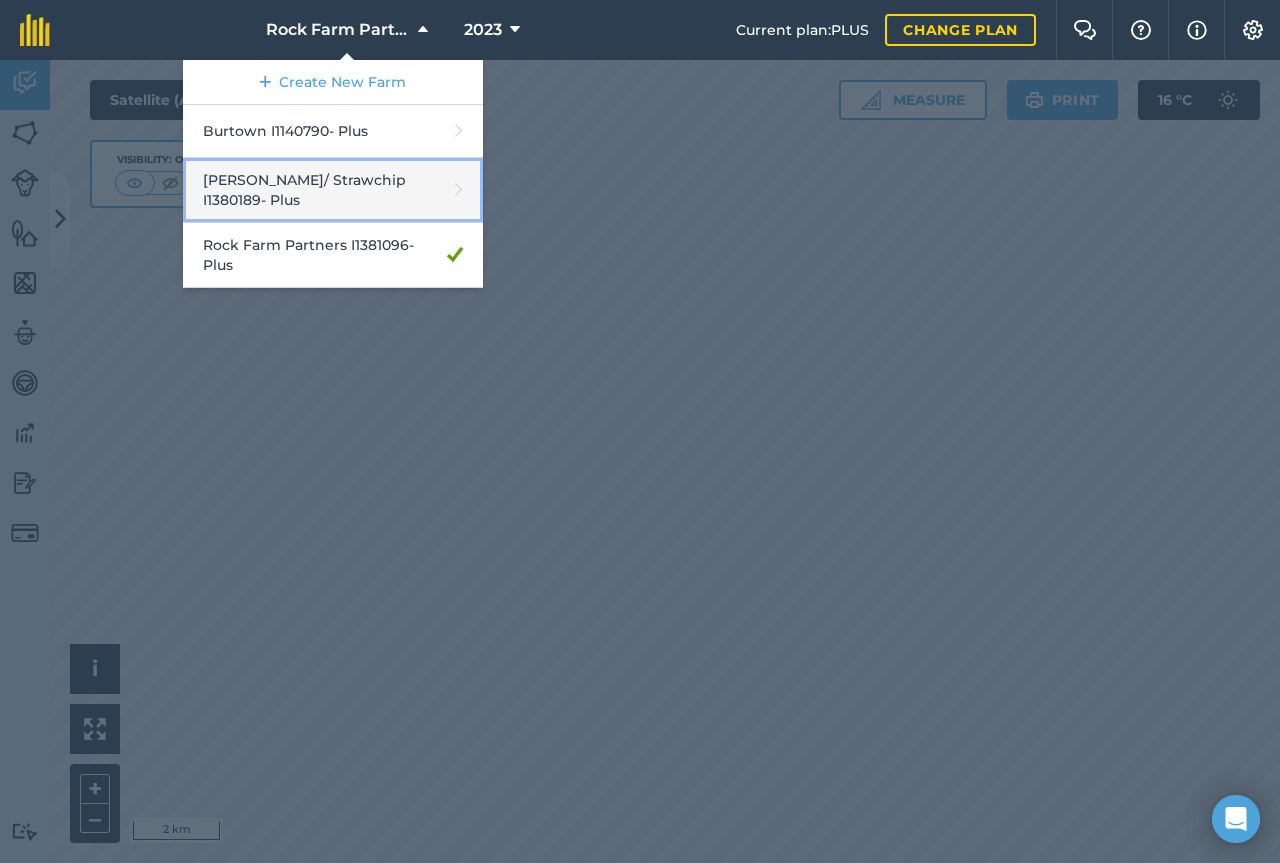 click on "[PERSON_NAME]/ Strawchip I1380189  - Plus" at bounding box center (333, 190) 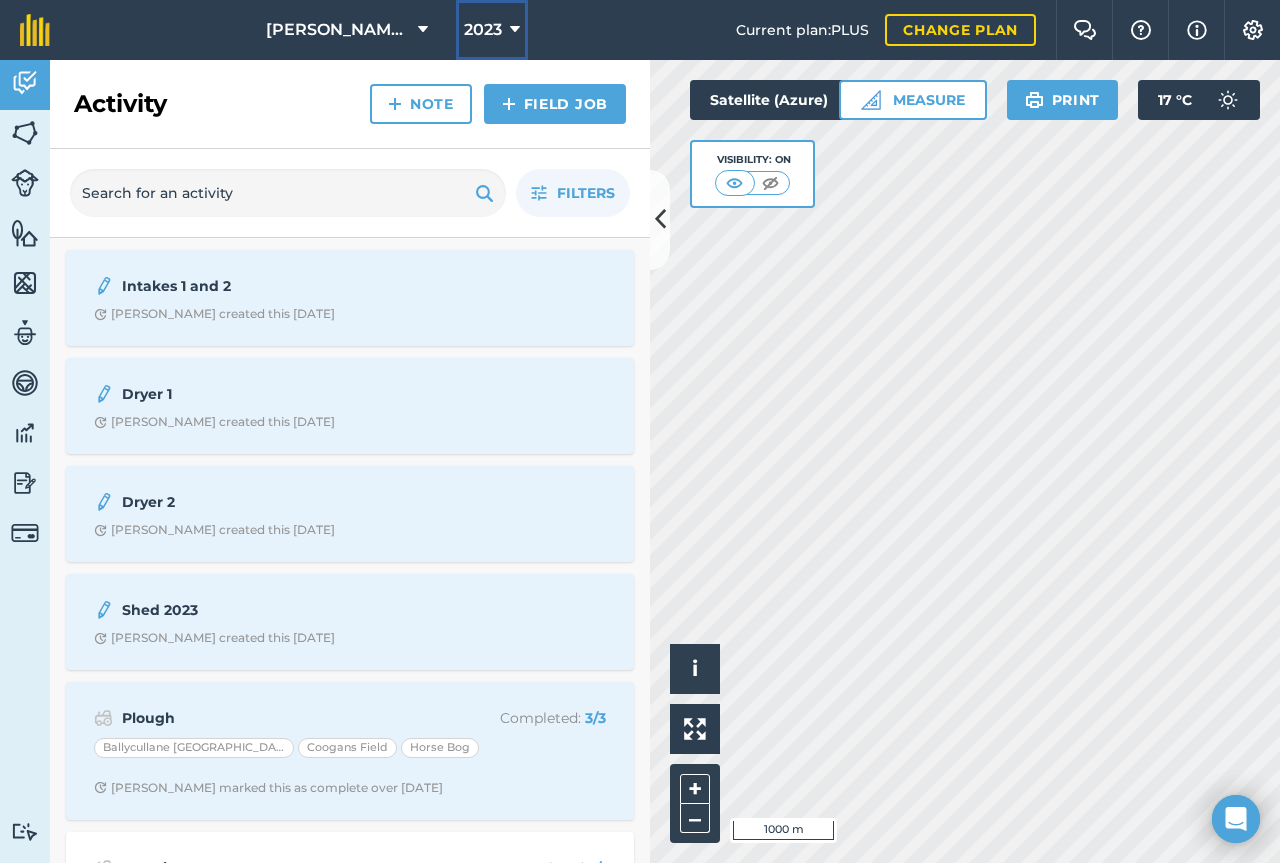 click on "2023" at bounding box center [483, 30] 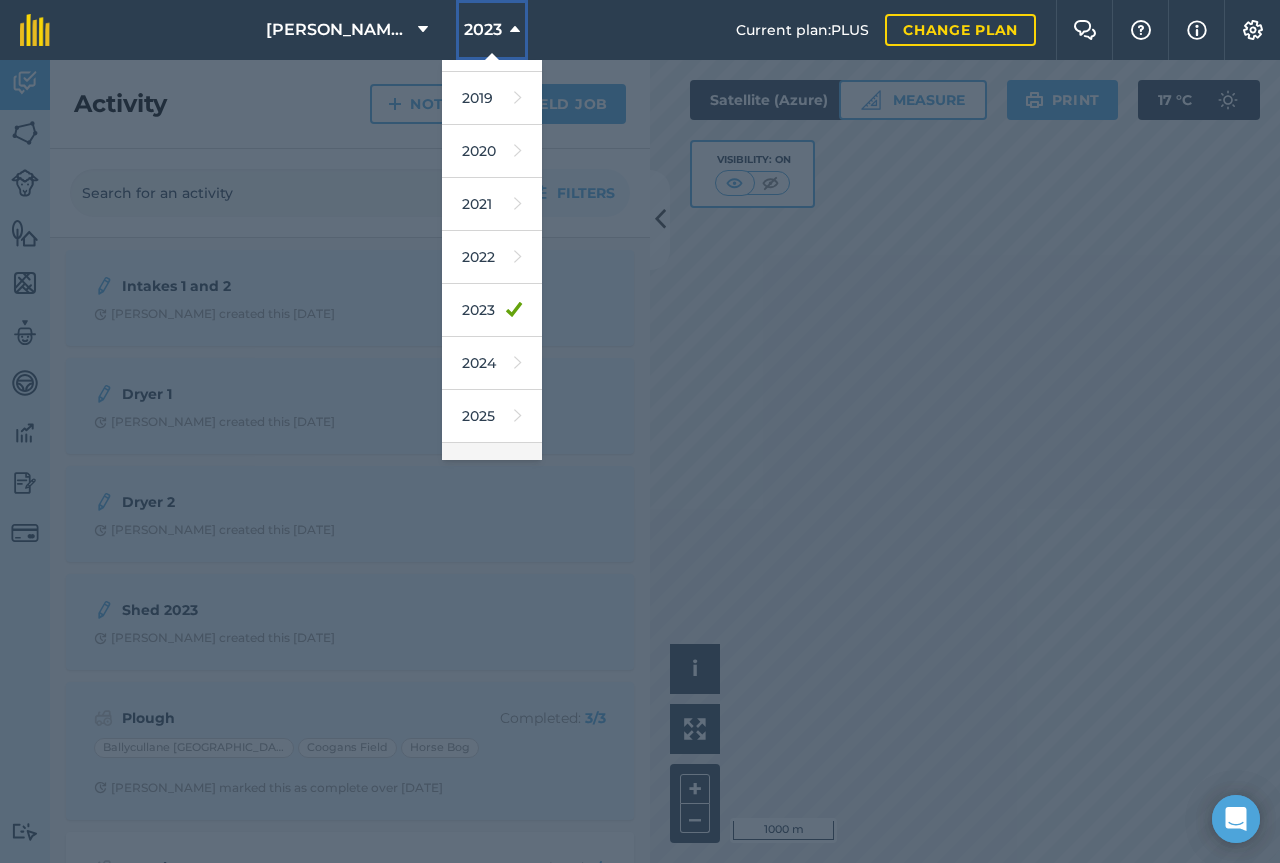 scroll, scrollTop: 183, scrollLeft: 0, axis: vertical 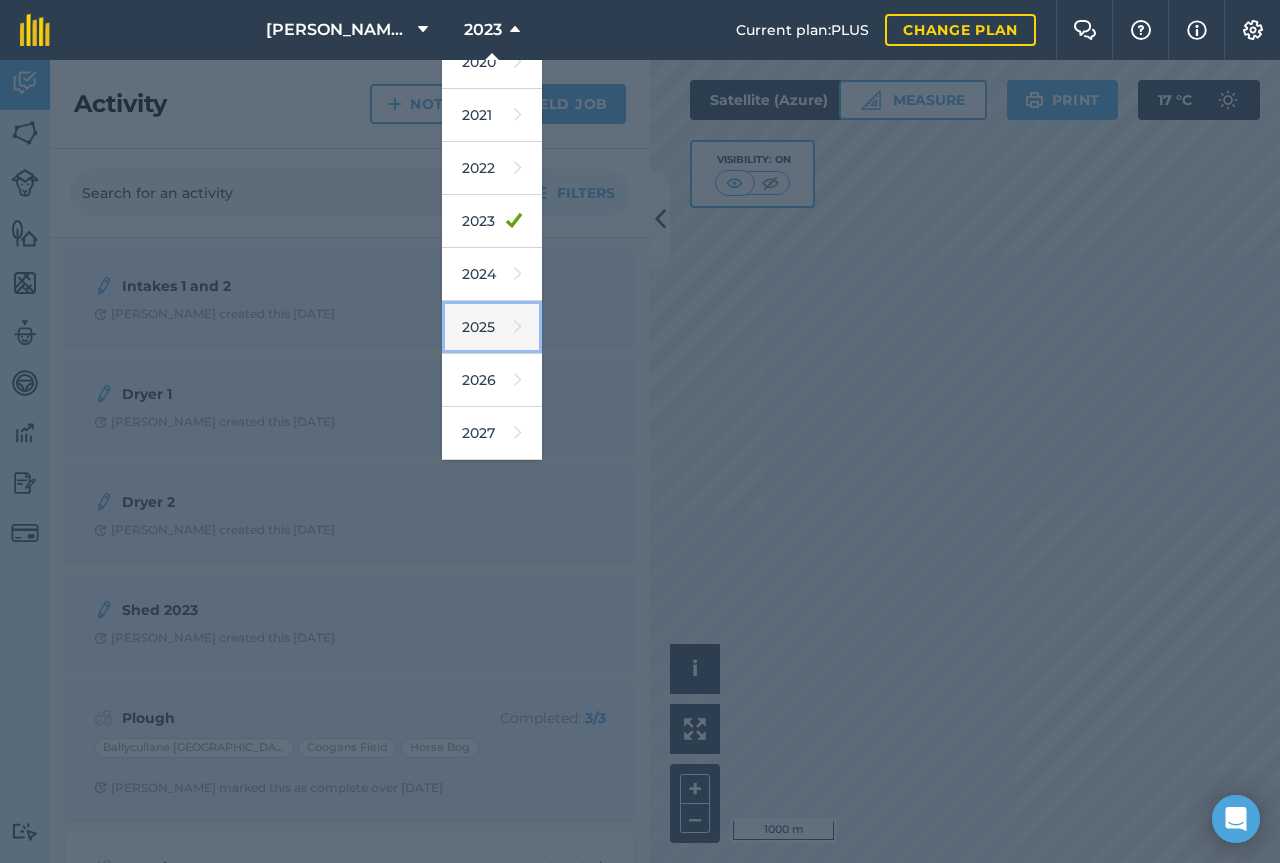 click at bounding box center (518, 327) 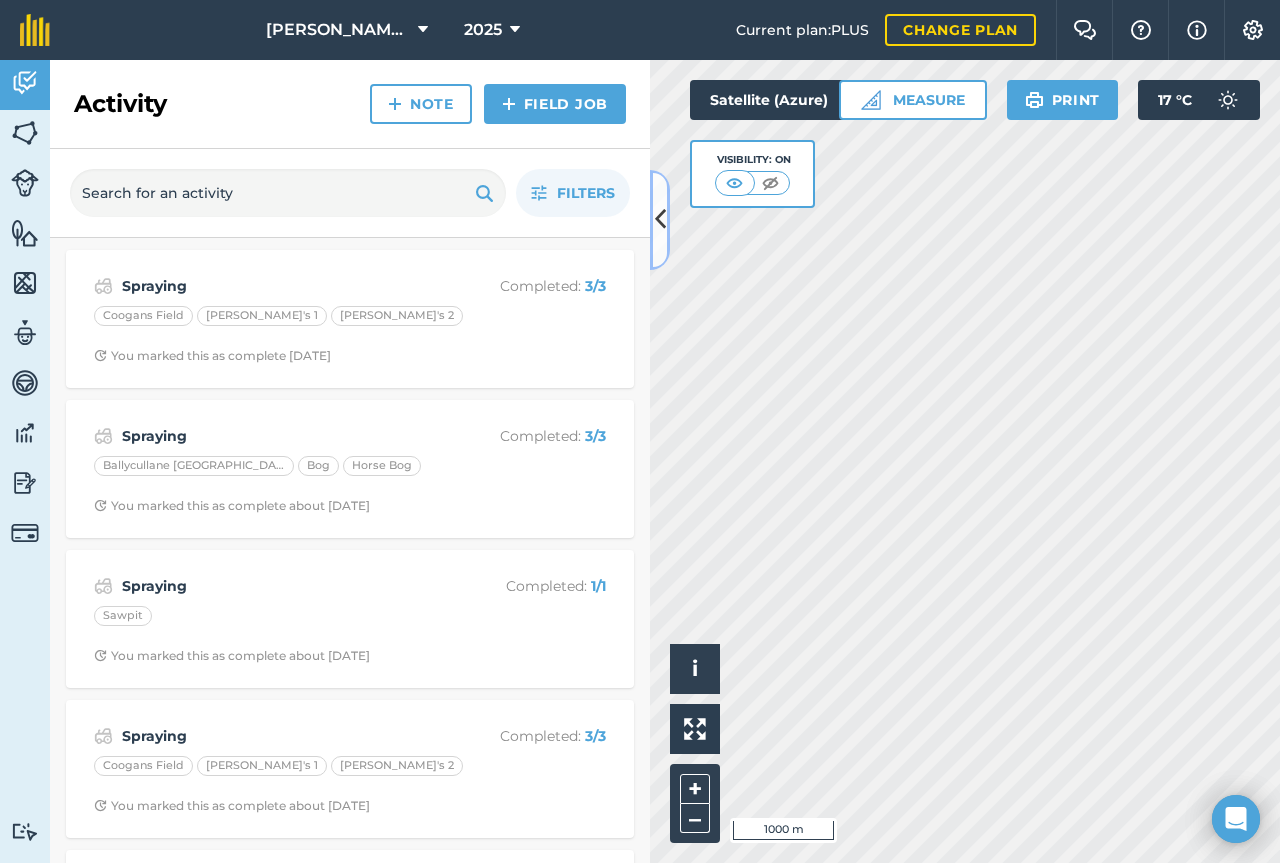 click at bounding box center [660, 220] 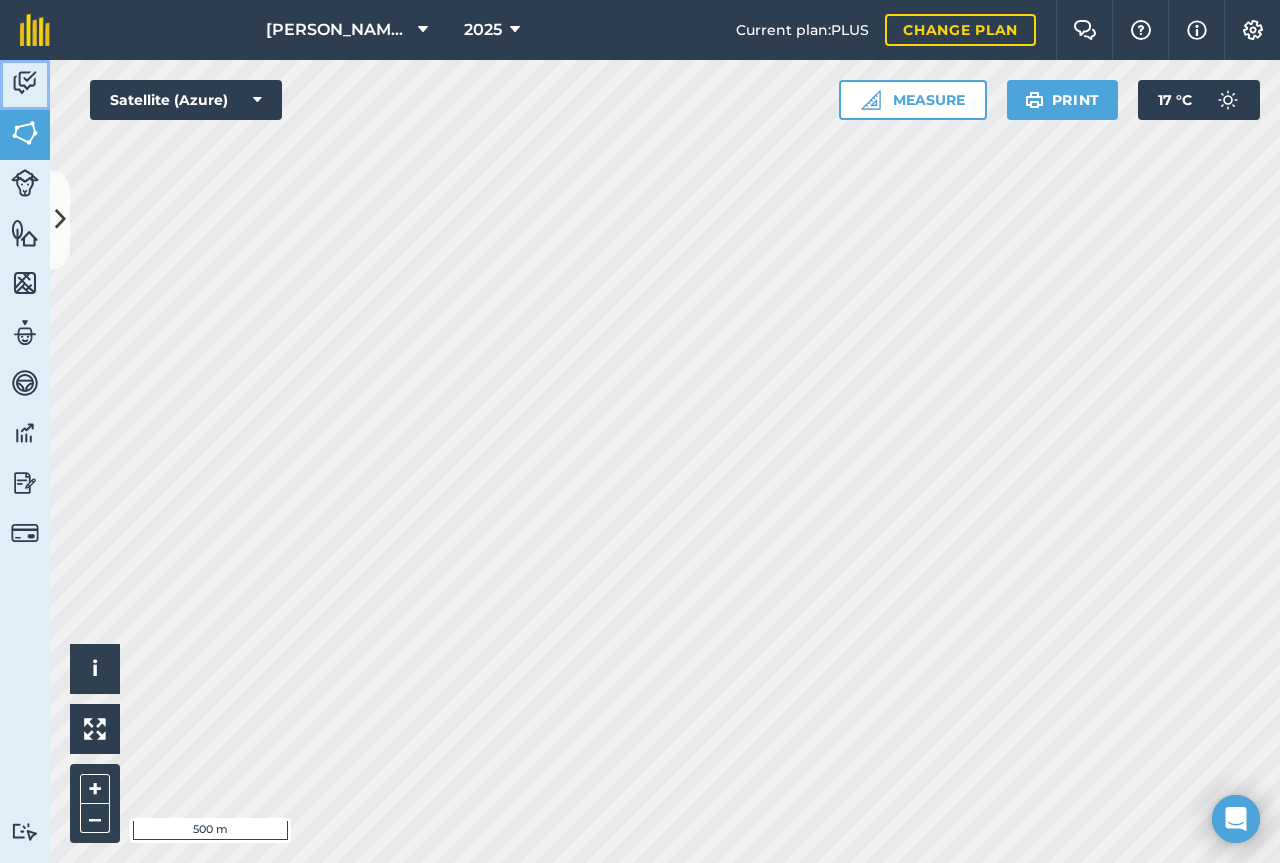 click on "Activity" at bounding box center [25, 85] 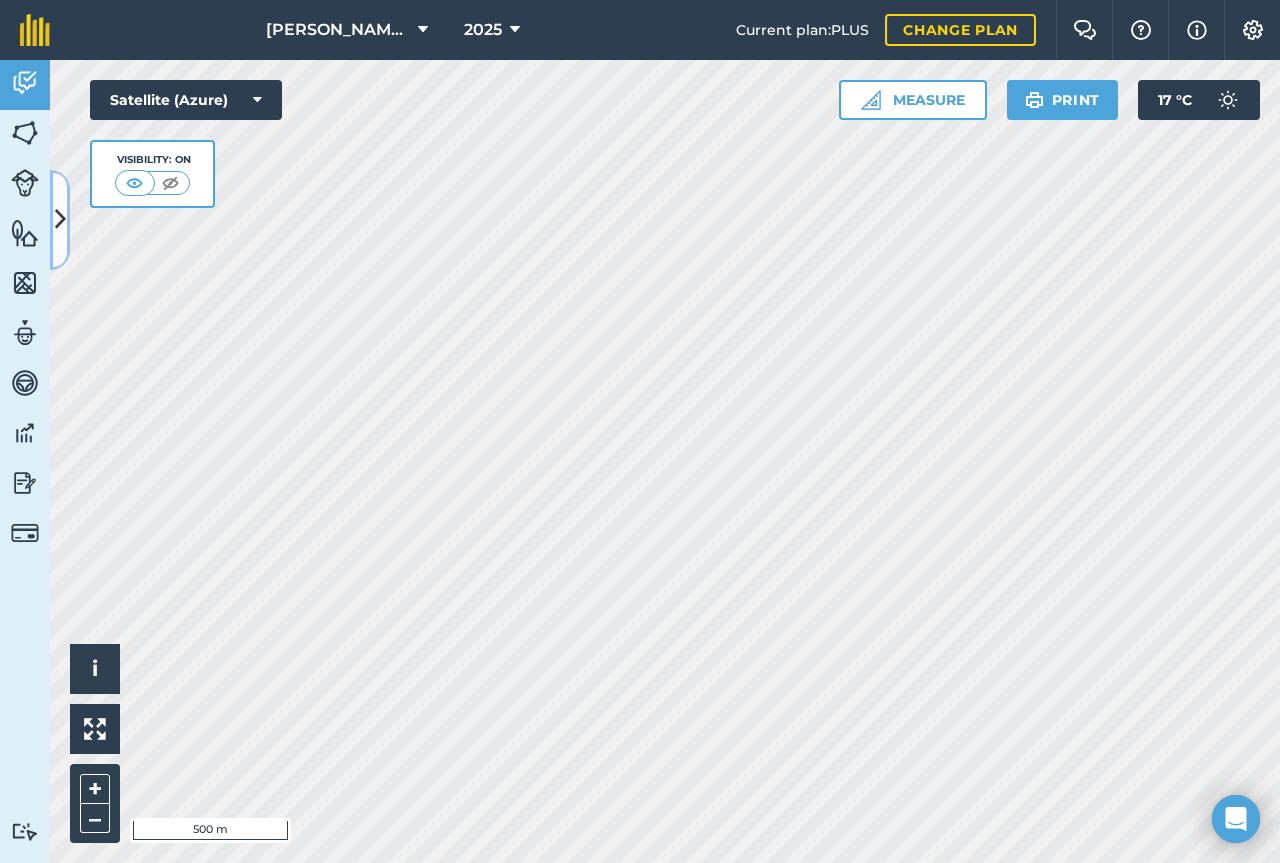 click at bounding box center [60, 219] 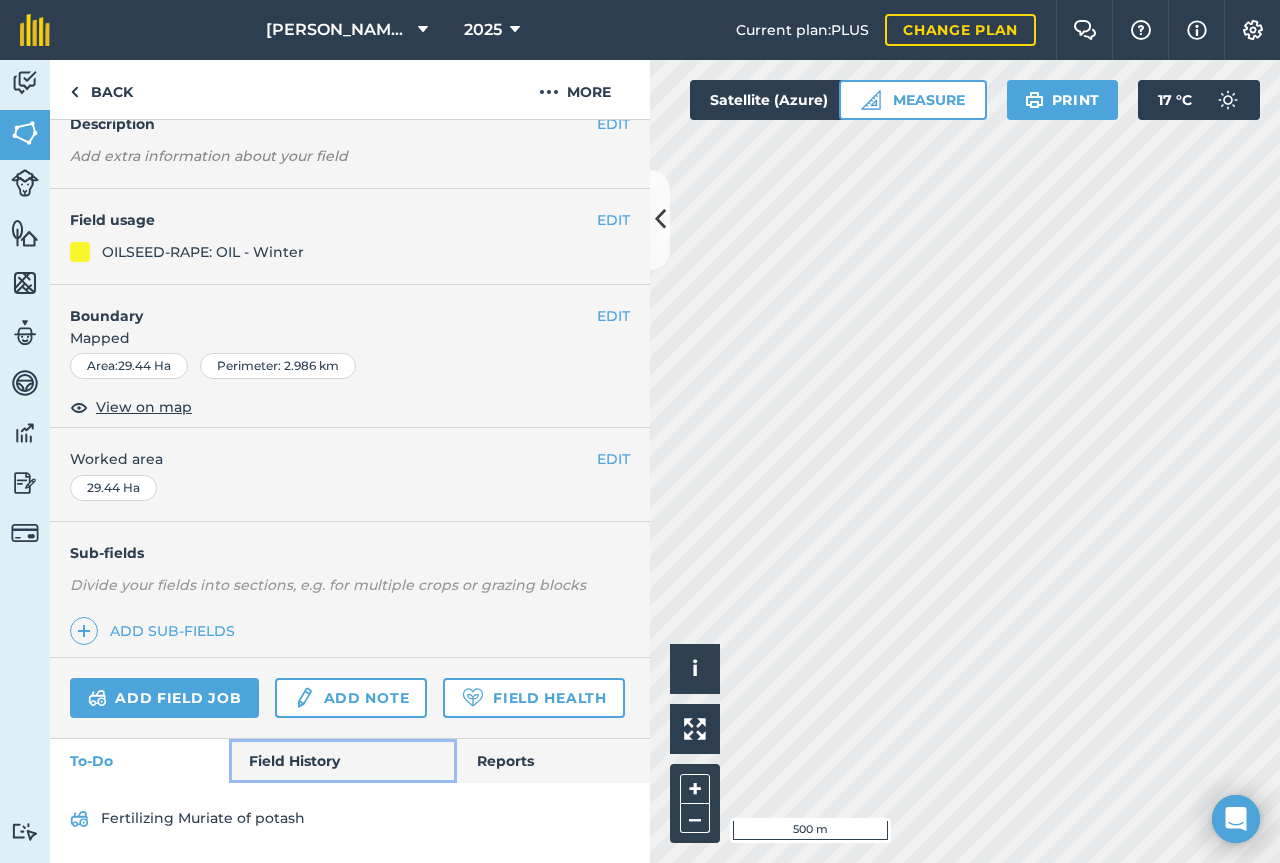 click on "Field History" at bounding box center (342, 761) 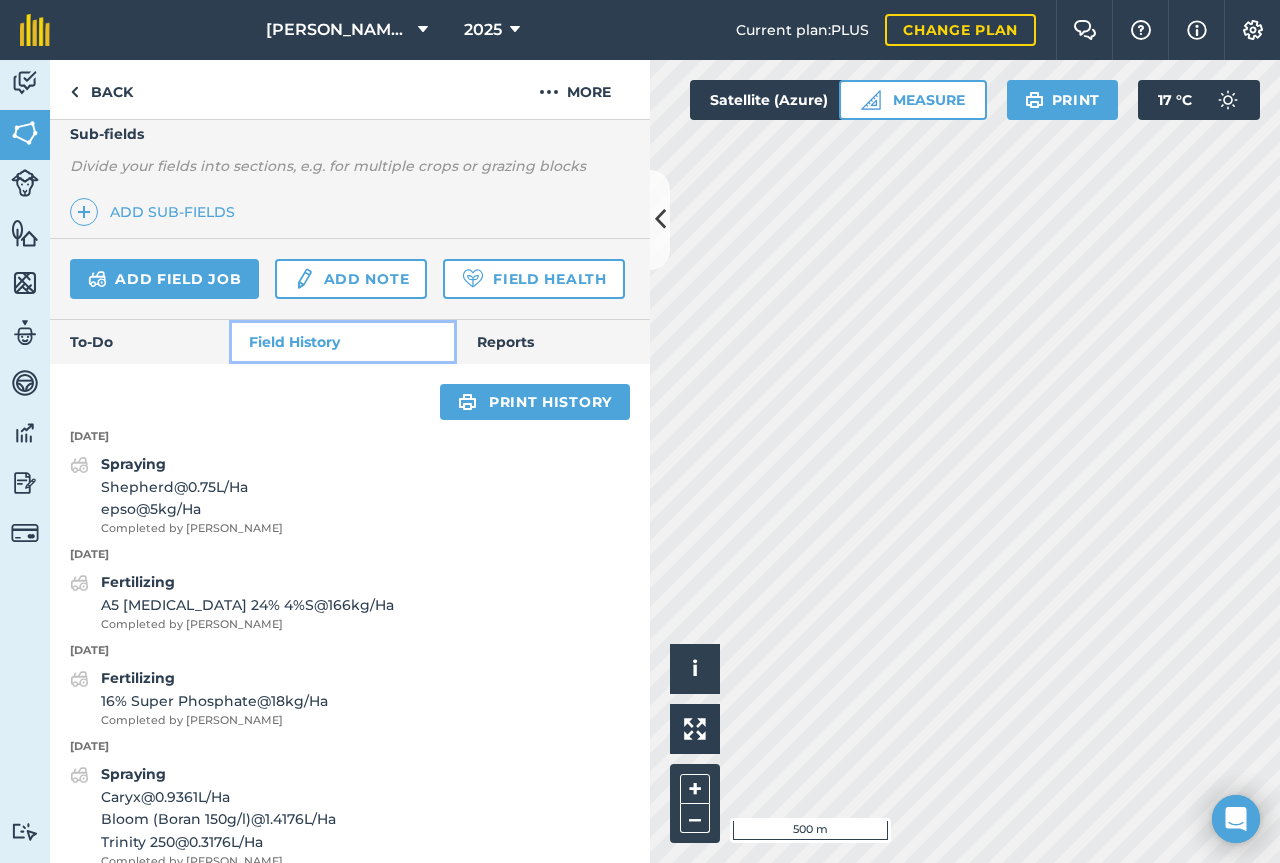 scroll, scrollTop: 676, scrollLeft: 0, axis: vertical 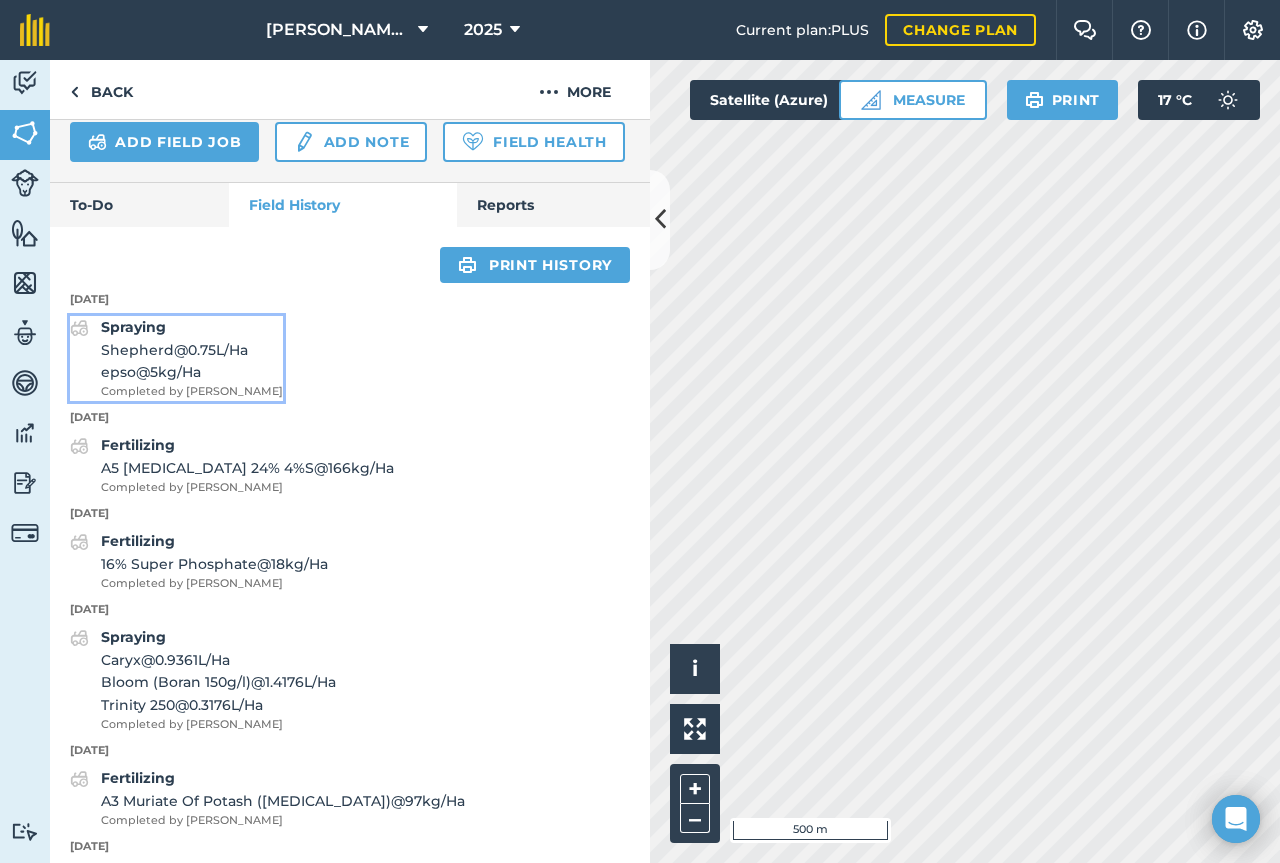 click on "Shepherd   @  0.75 L / Ha" at bounding box center (192, 350) 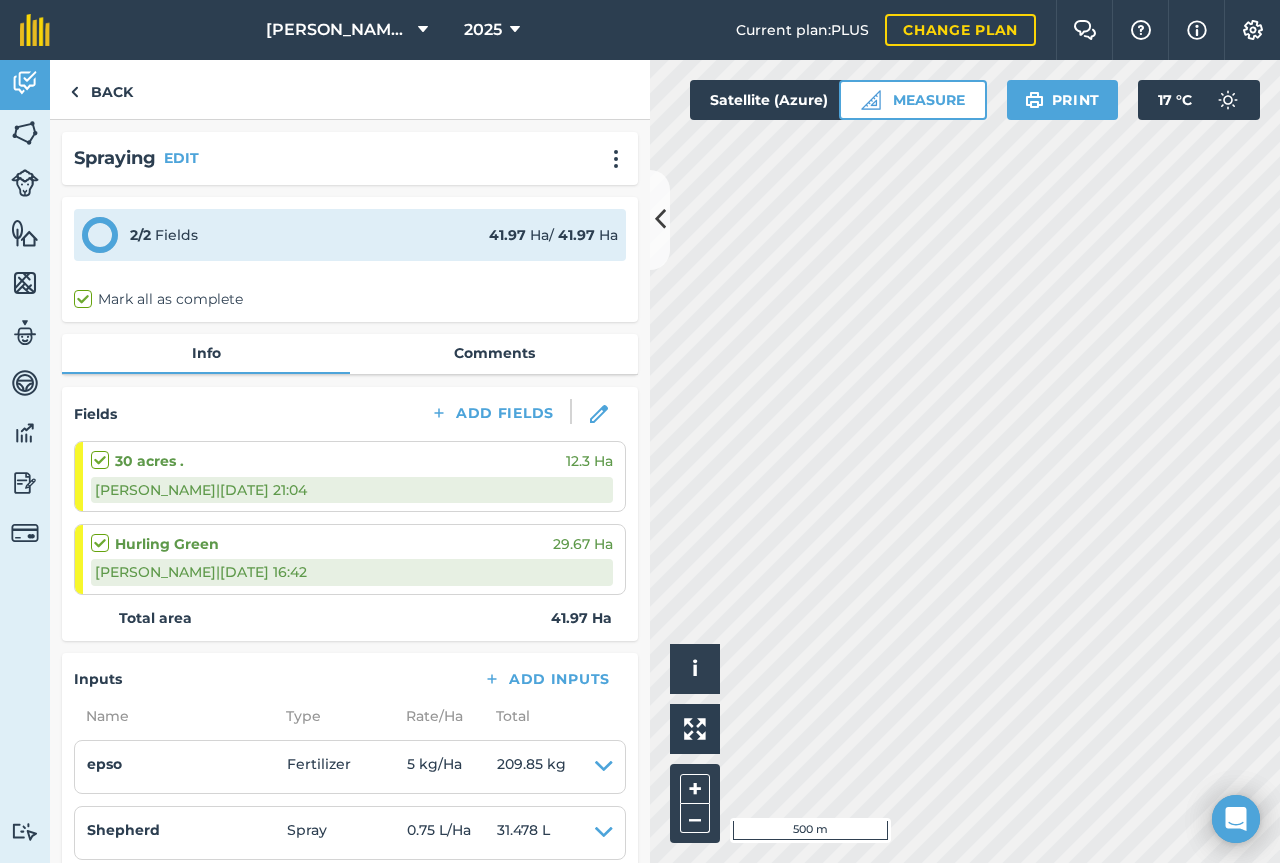 scroll, scrollTop: 100, scrollLeft: 0, axis: vertical 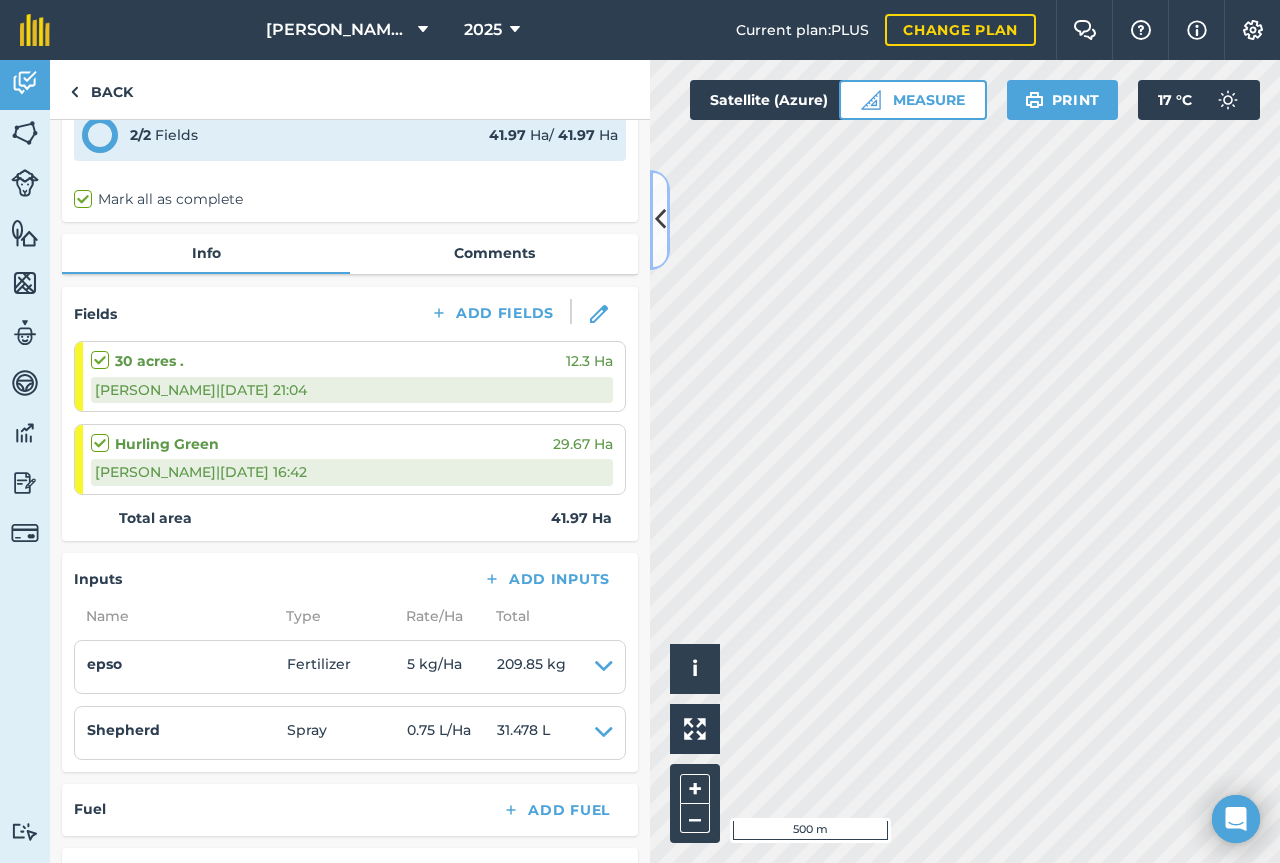 click at bounding box center (660, 219) 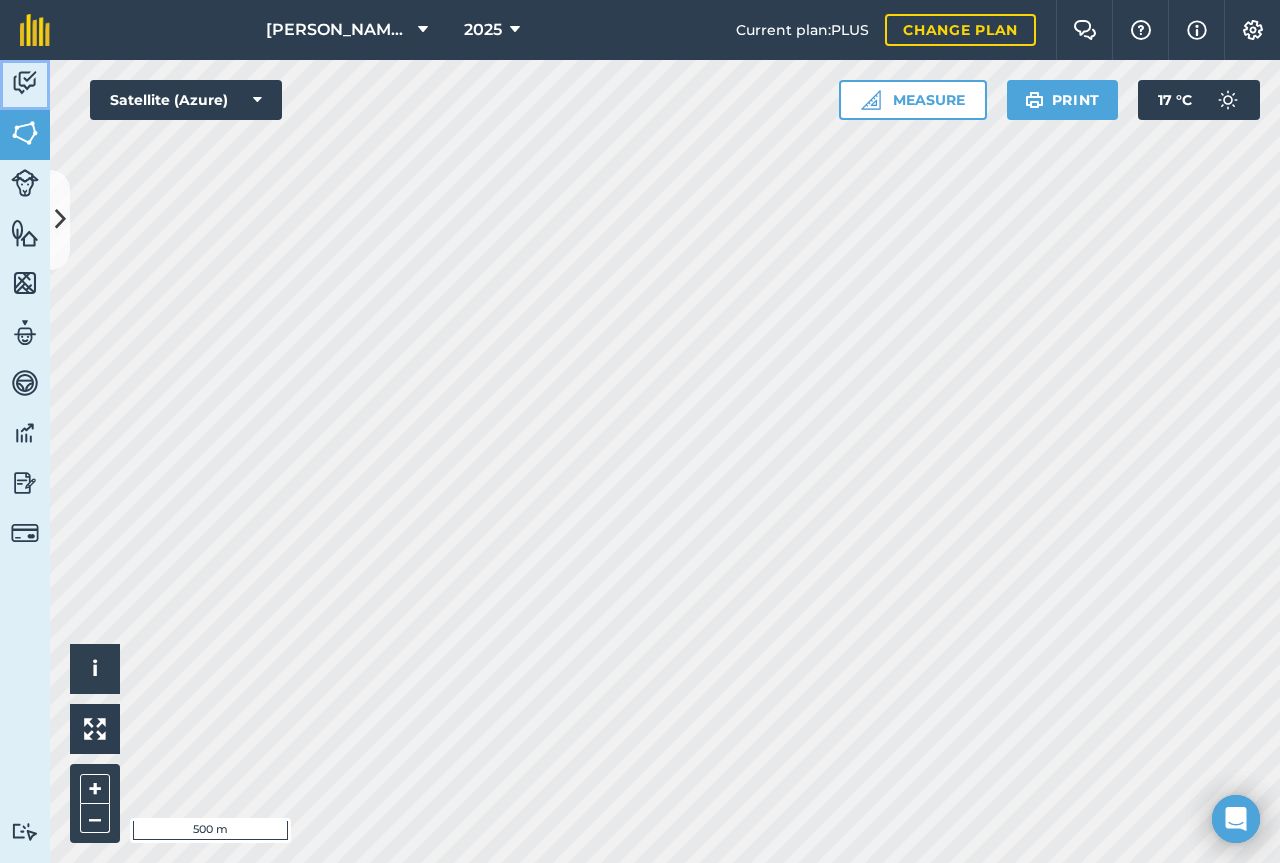 click at bounding box center [25, 83] 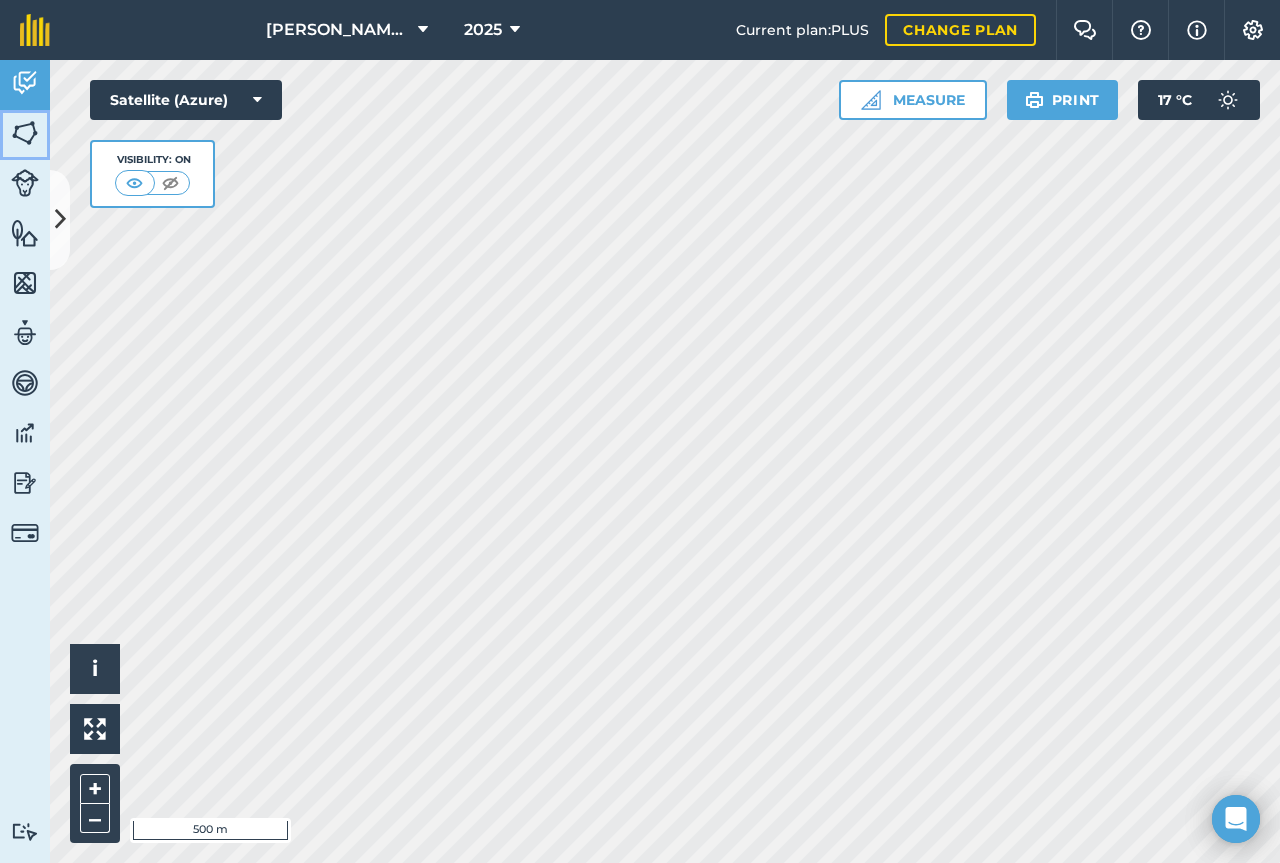 click at bounding box center [25, 133] 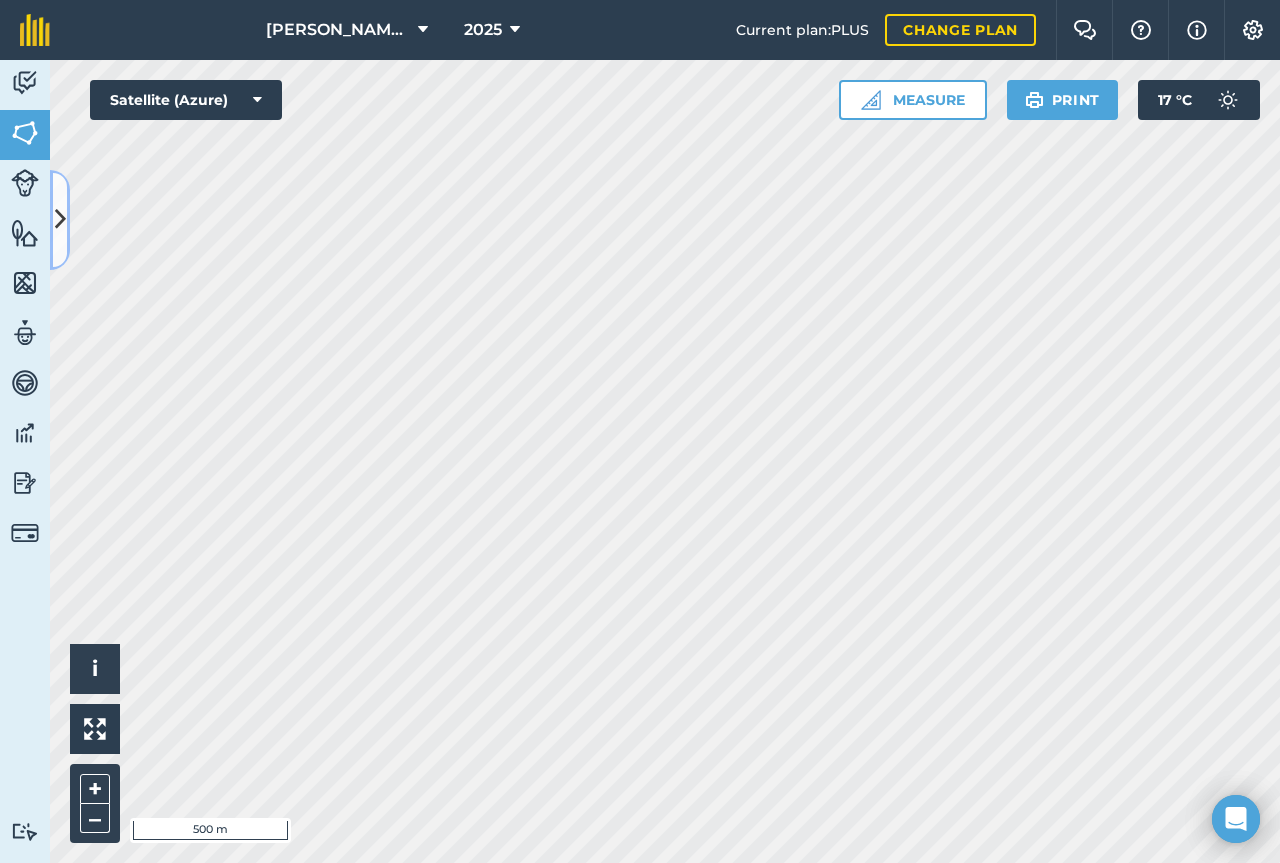 click at bounding box center [60, 220] 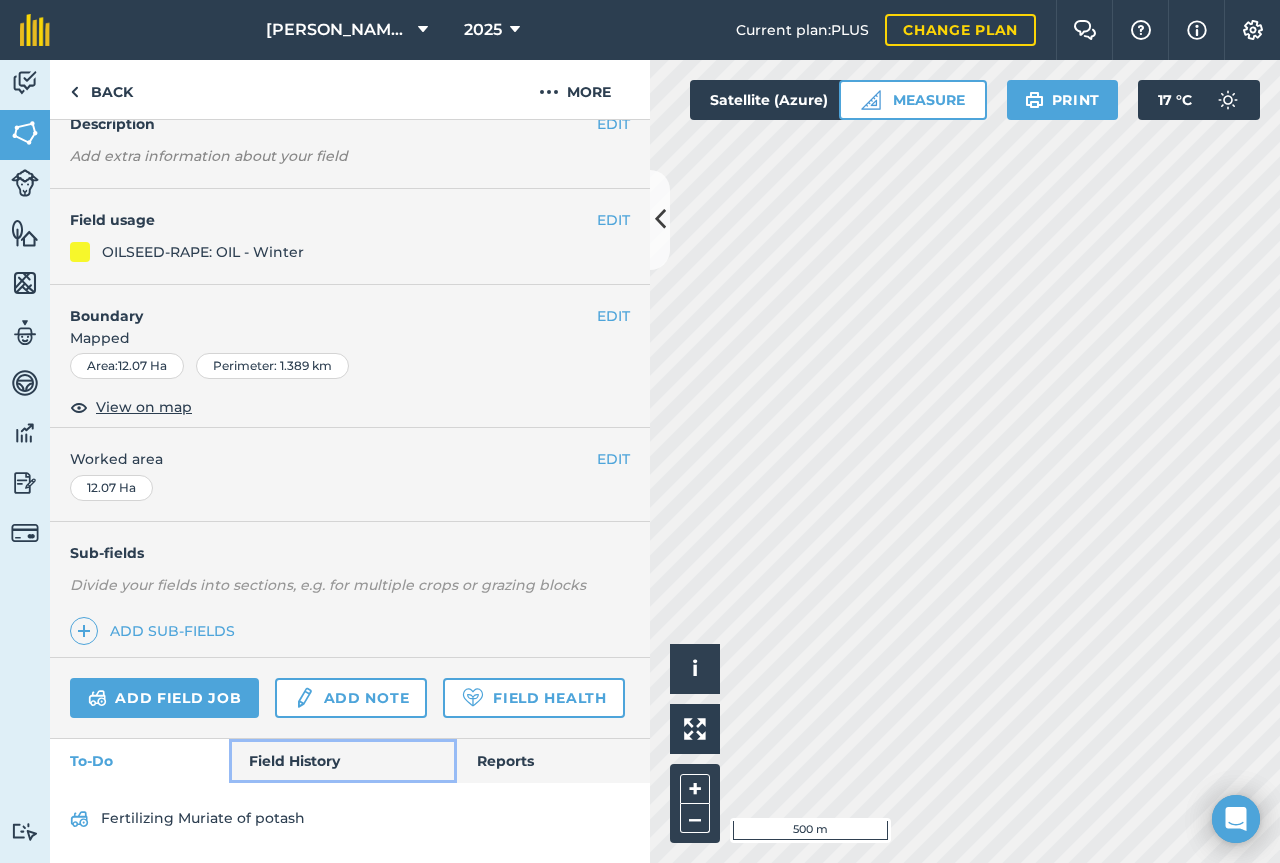 drag, startPoint x: 346, startPoint y: 757, endPoint x: 350, endPoint y: 726, distance: 31.257 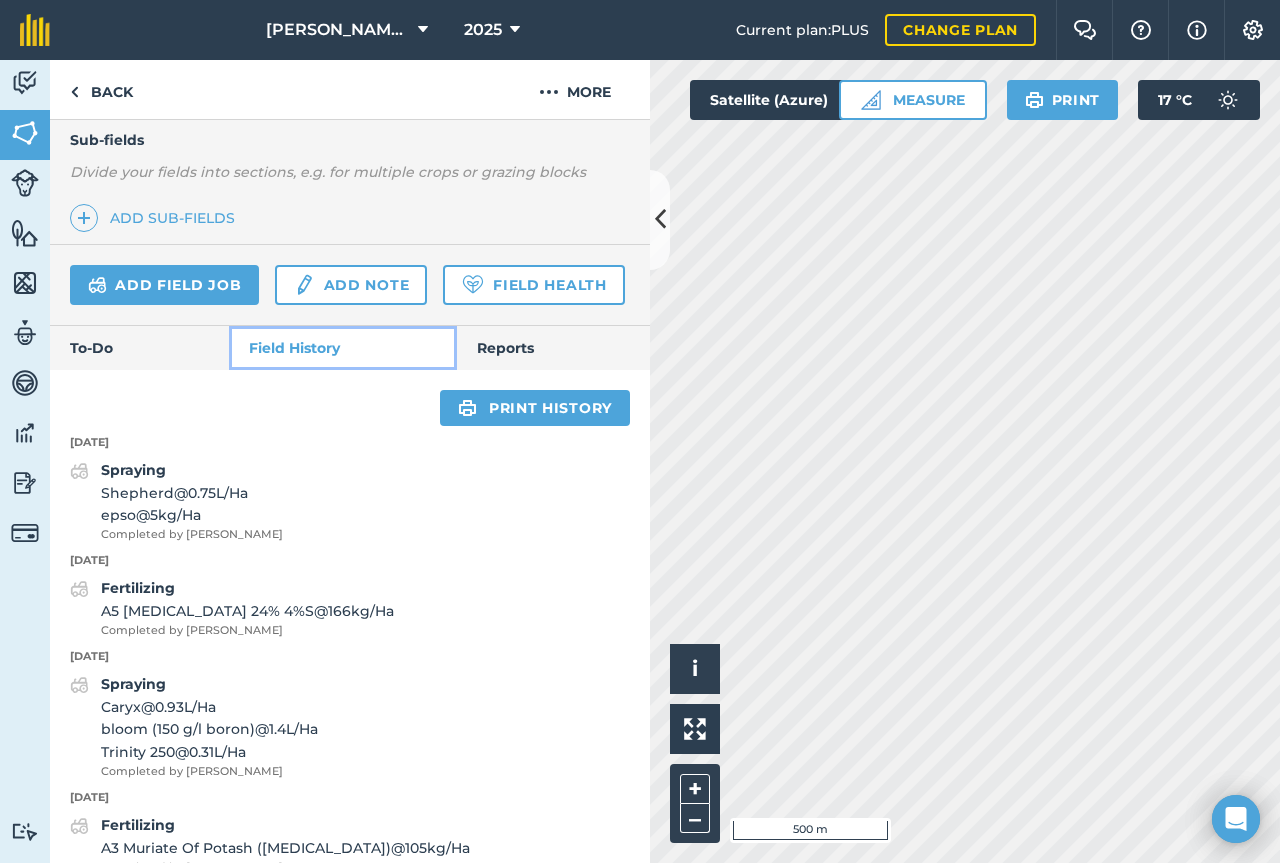 scroll, scrollTop: 776, scrollLeft: 0, axis: vertical 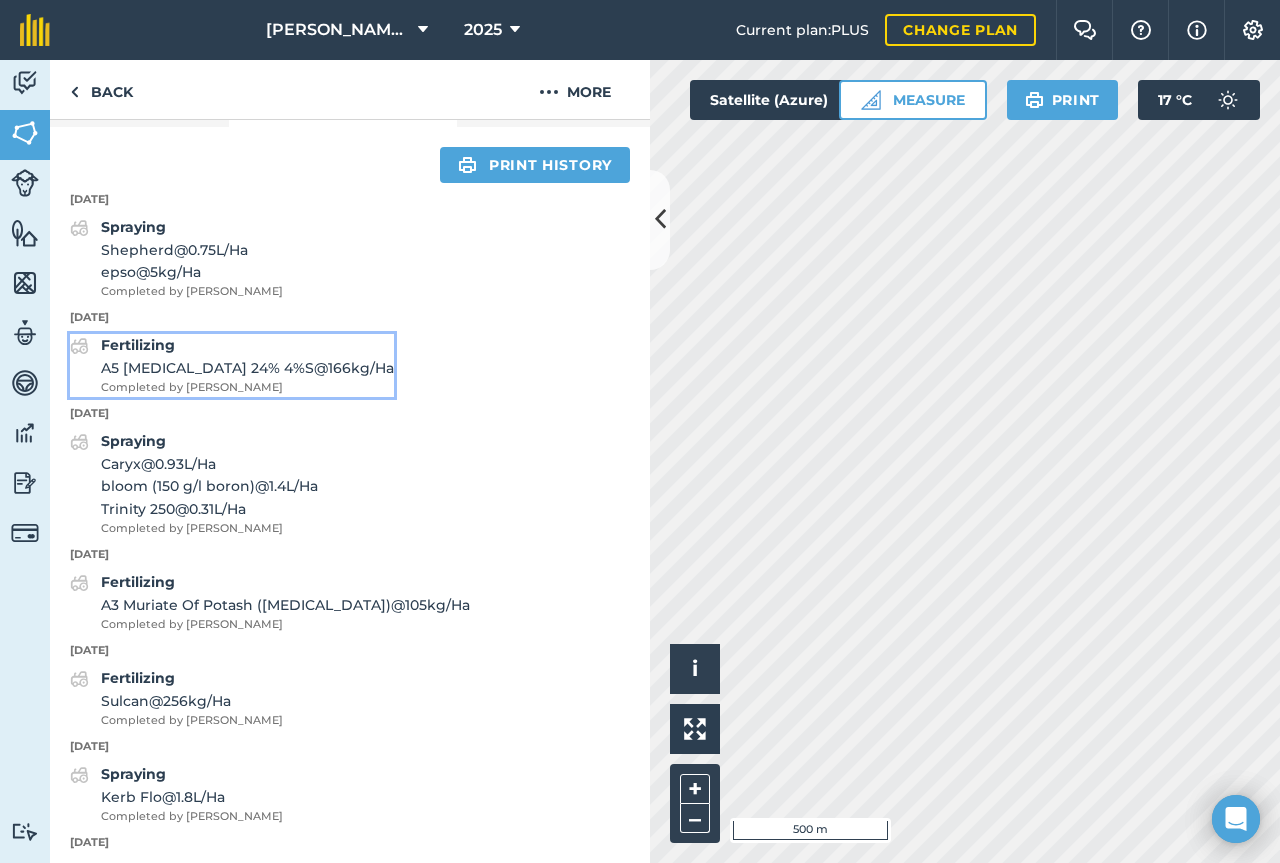 click on "A5 [MEDICAL_DATA] 24% 4%S  @  166 kg / Ha" at bounding box center [247, 368] 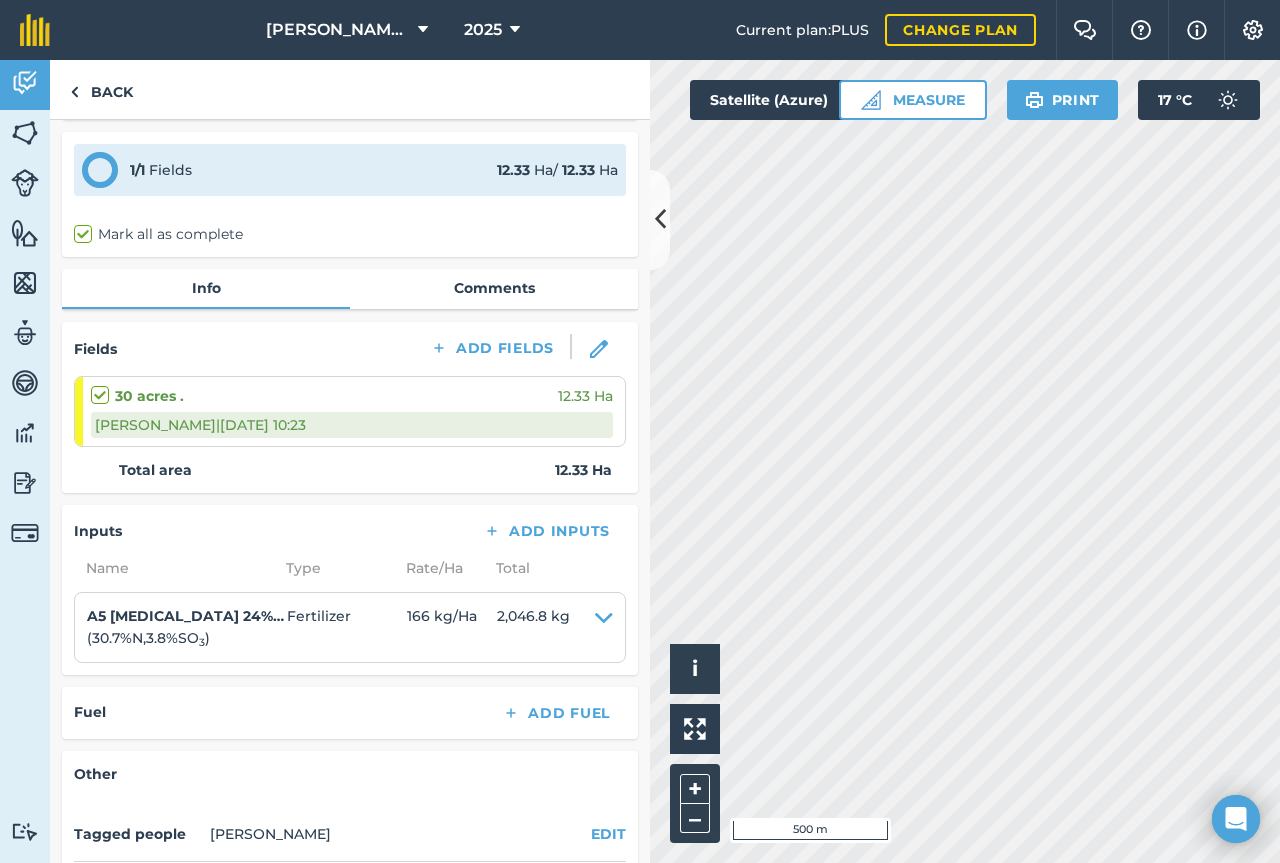 scroll, scrollTop: 100, scrollLeft: 0, axis: vertical 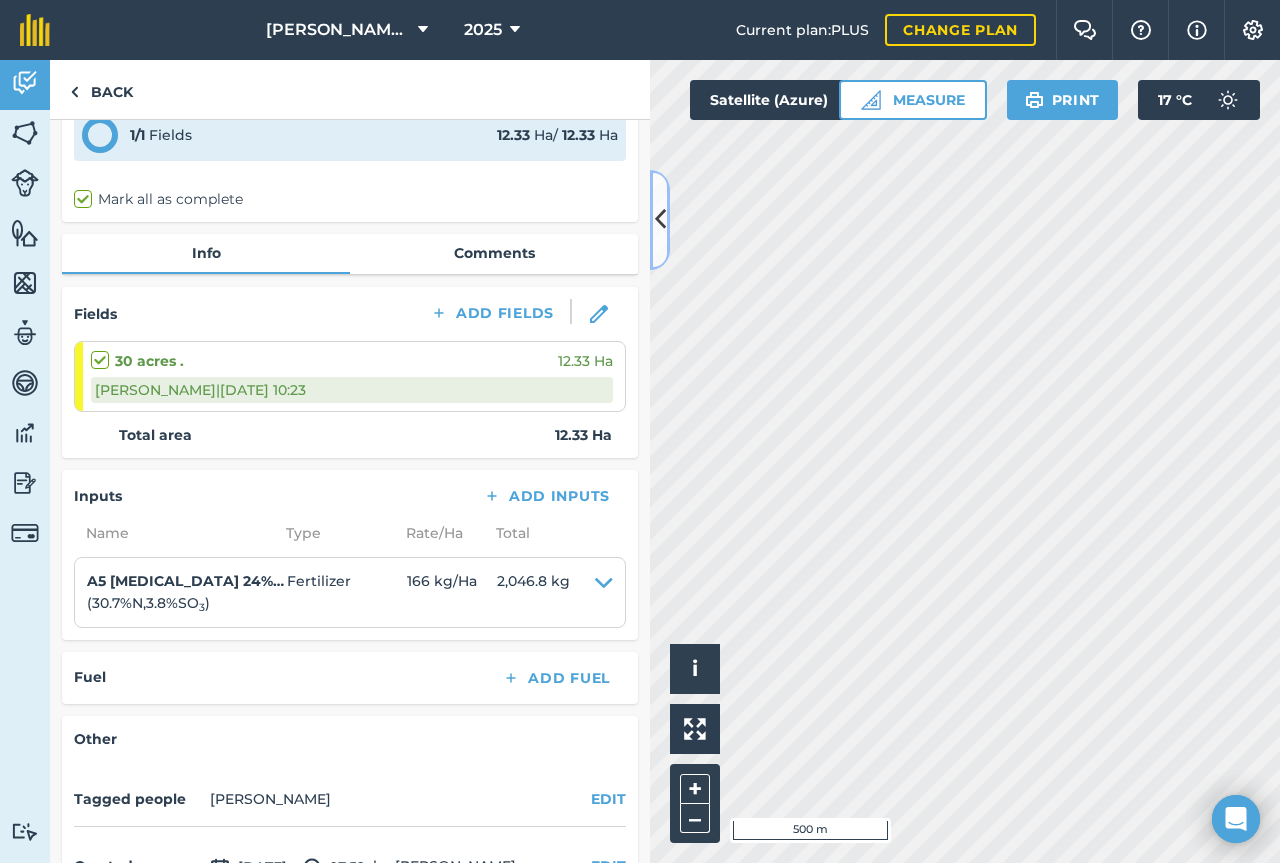 click at bounding box center (660, 219) 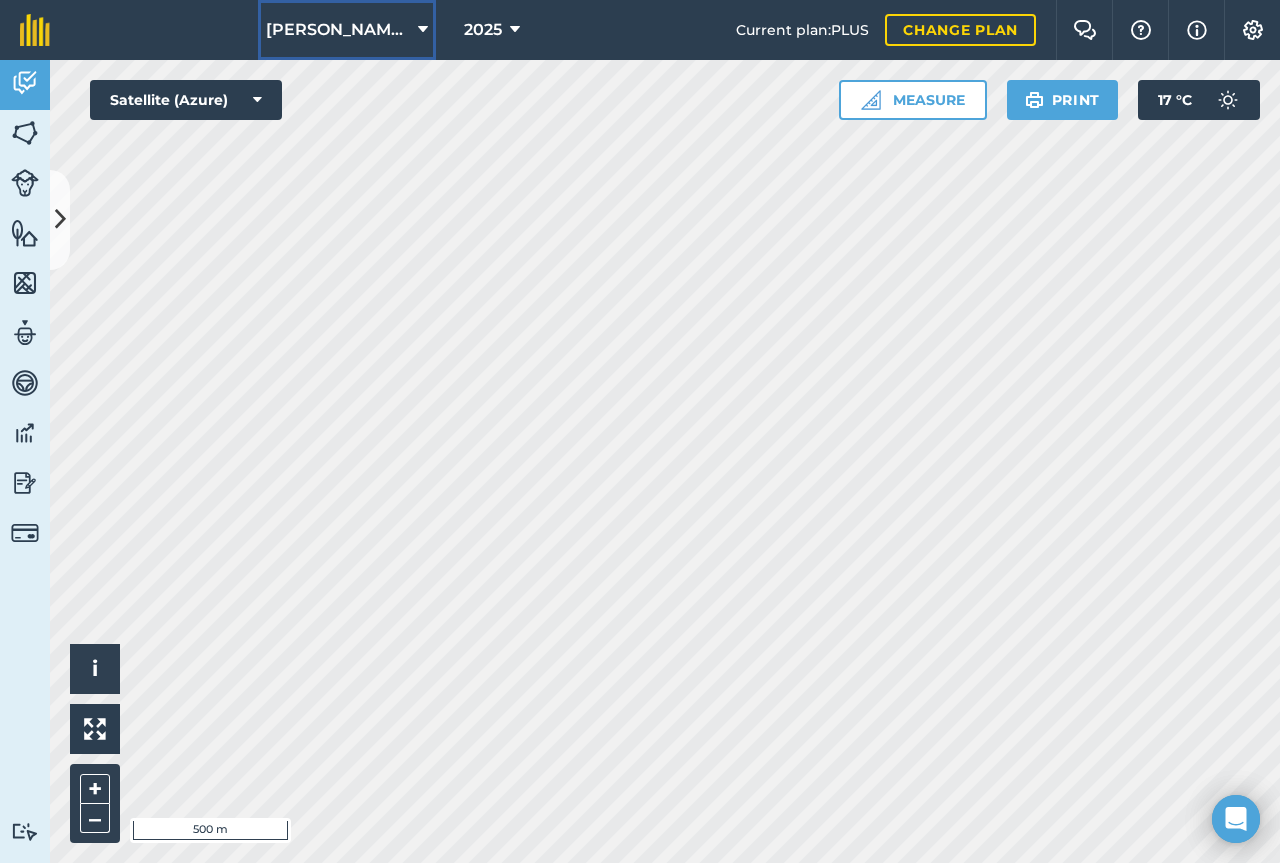 click on "[PERSON_NAME]/ Strawchip I1380189" at bounding box center (347, 30) 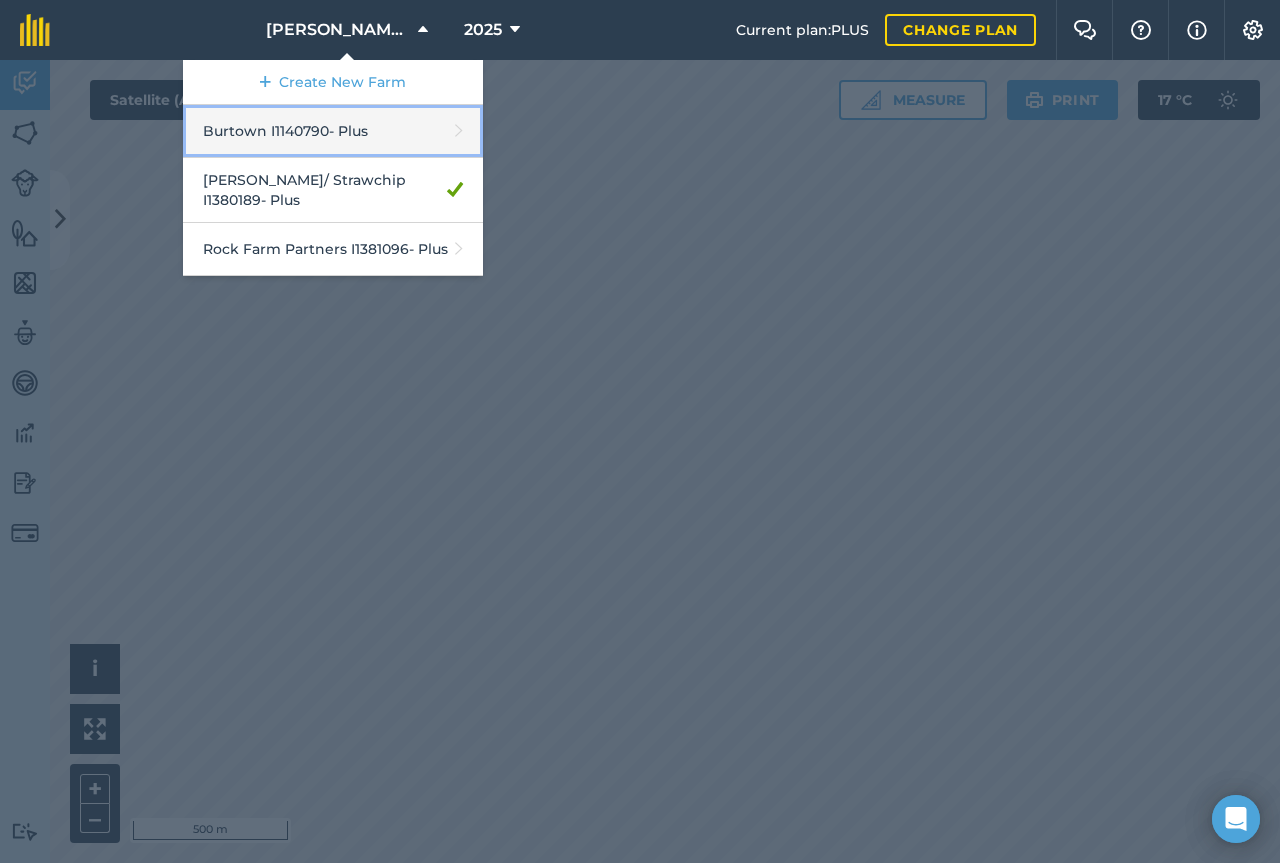 click on "Burtown I1140790  - Plus" at bounding box center [333, 131] 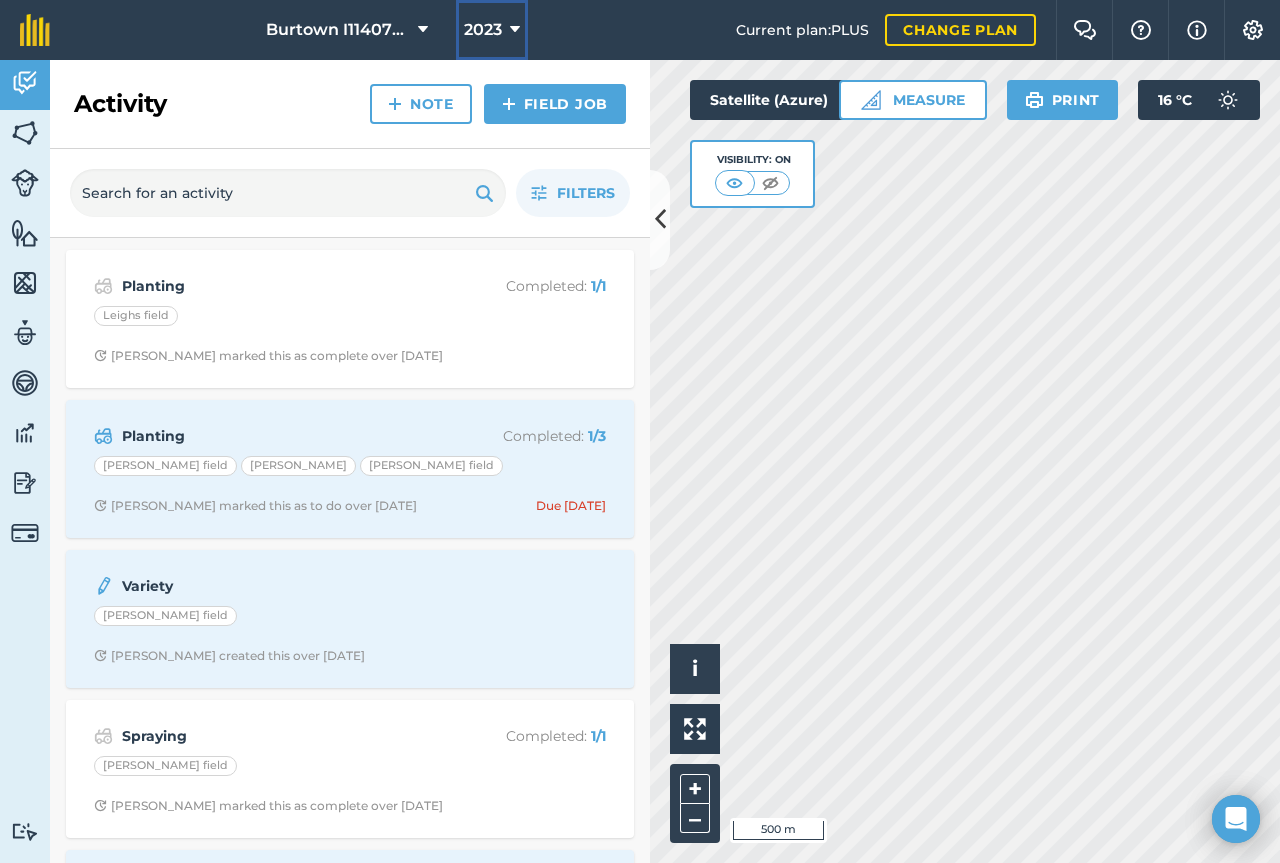 click at bounding box center [515, 30] 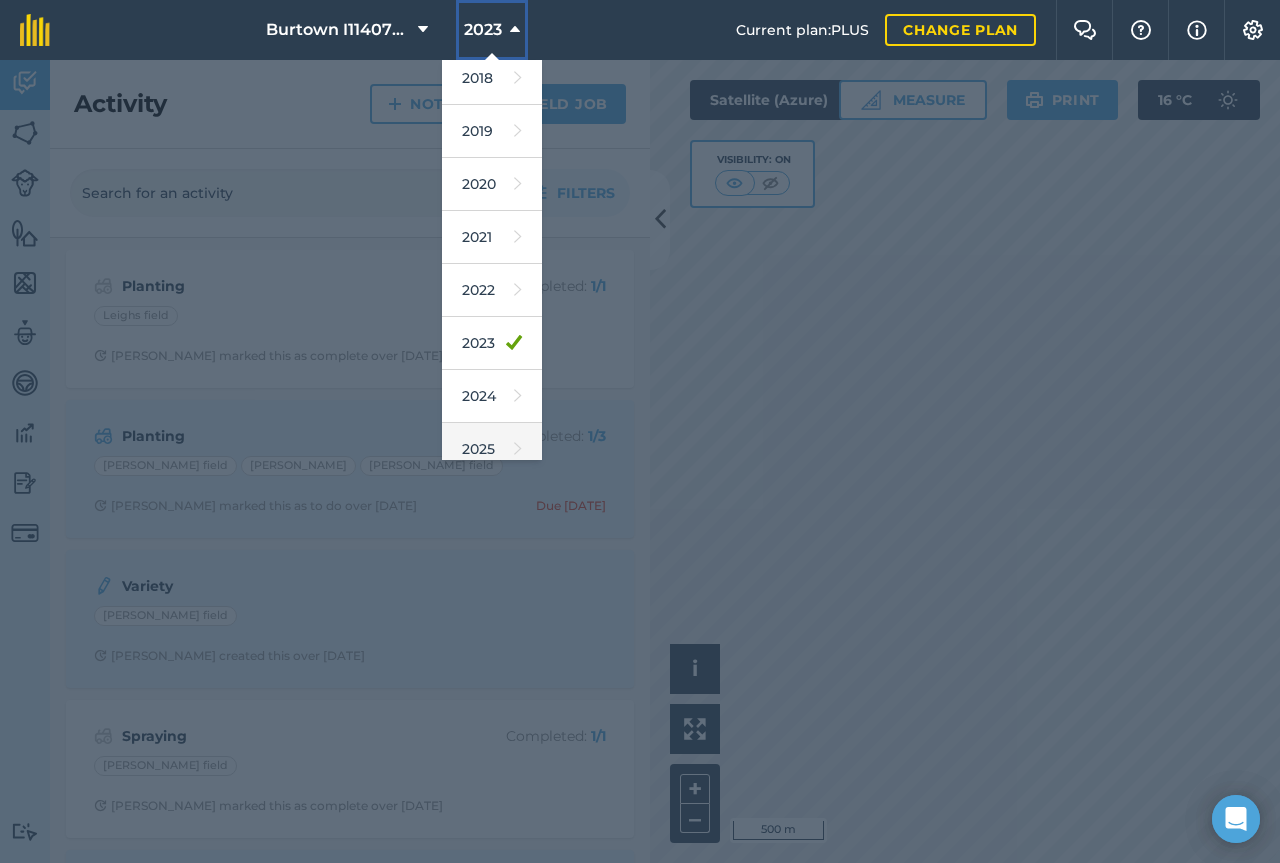 scroll, scrollTop: 183, scrollLeft: 0, axis: vertical 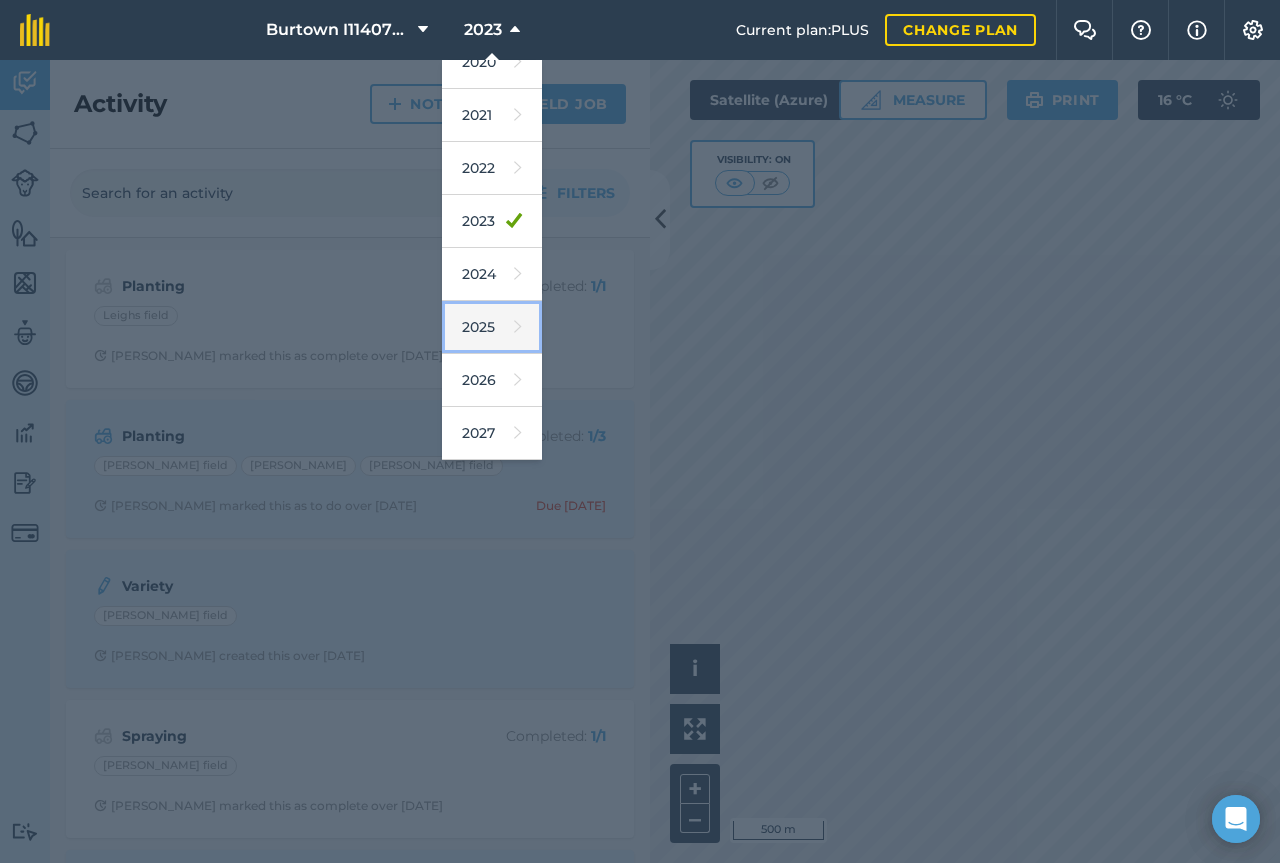 click on "2025" at bounding box center [492, 327] 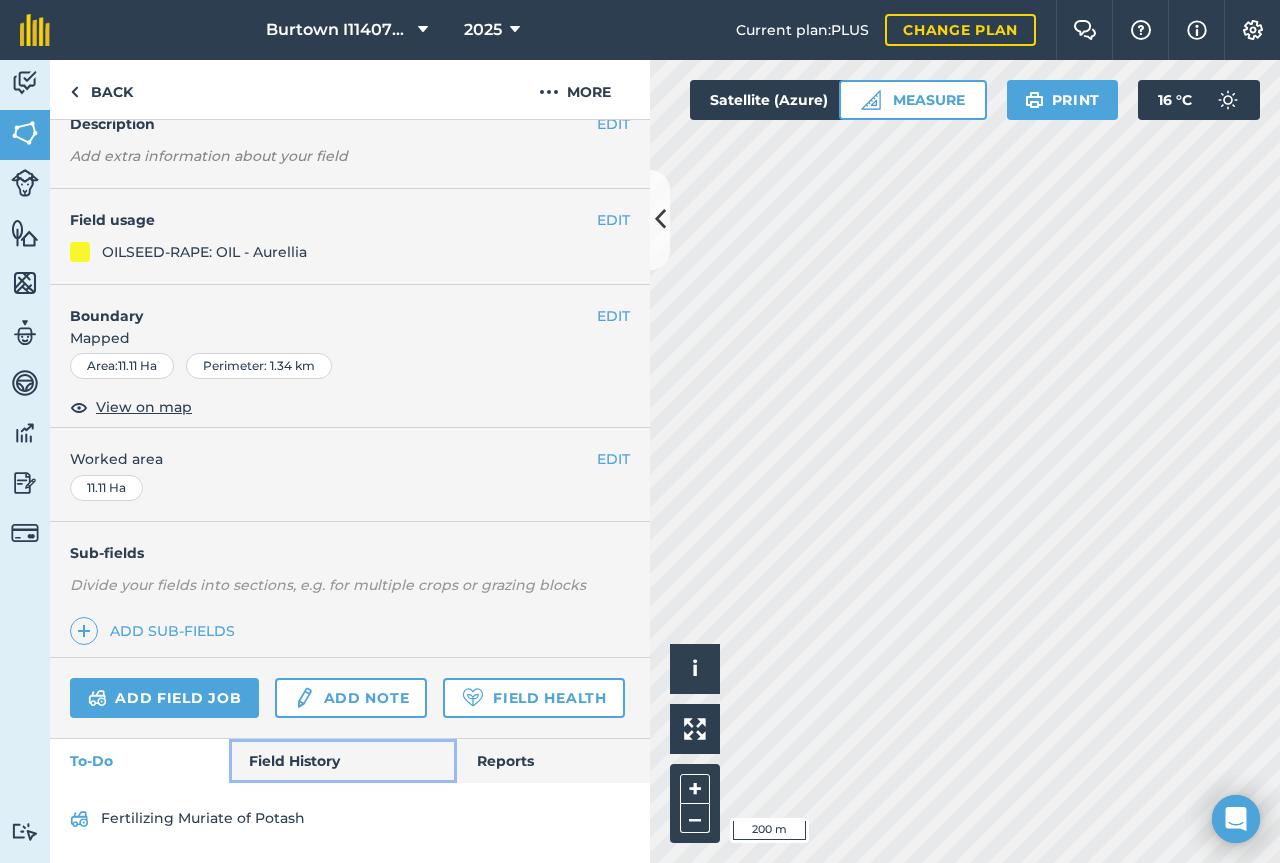 click on "Field History" at bounding box center [342, 761] 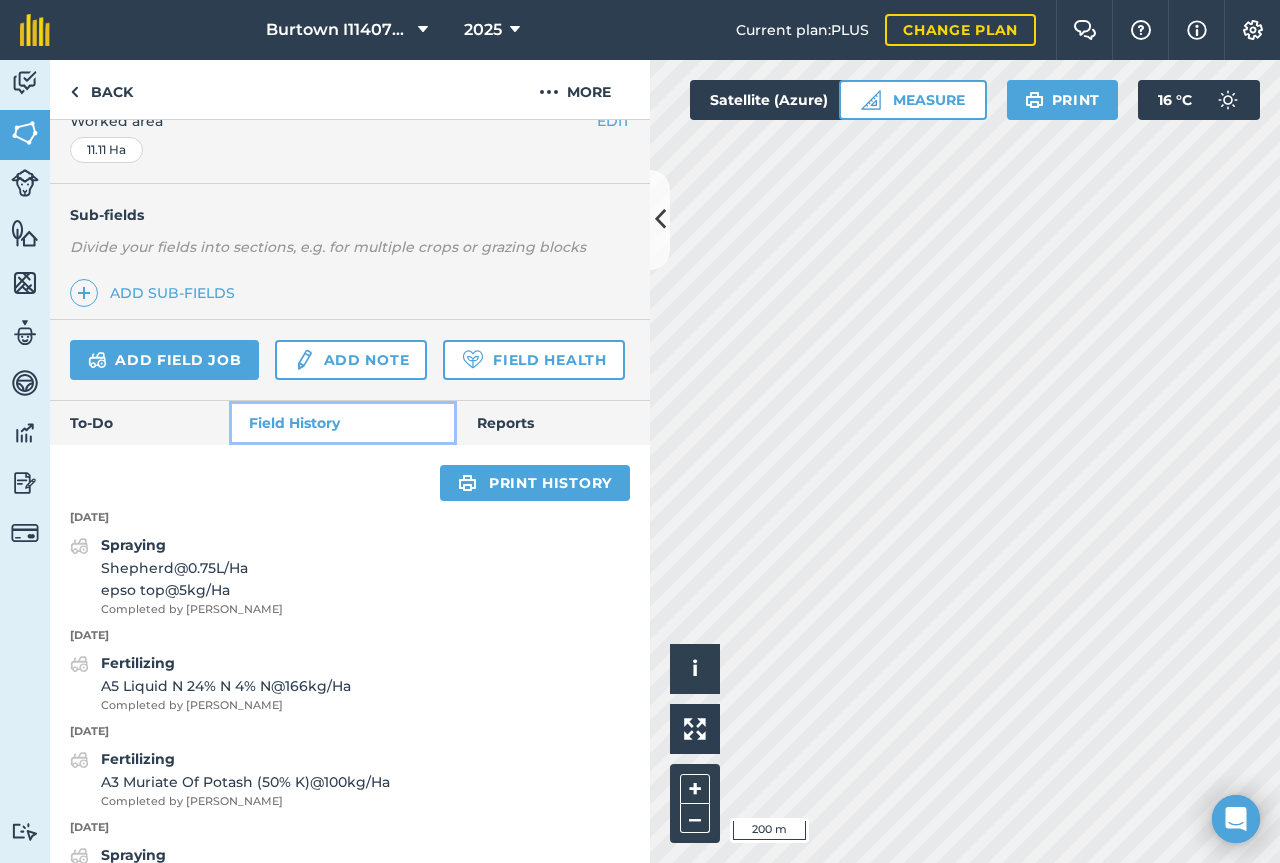 scroll, scrollTop: 652, scrollLeft: 0, axis: vertical 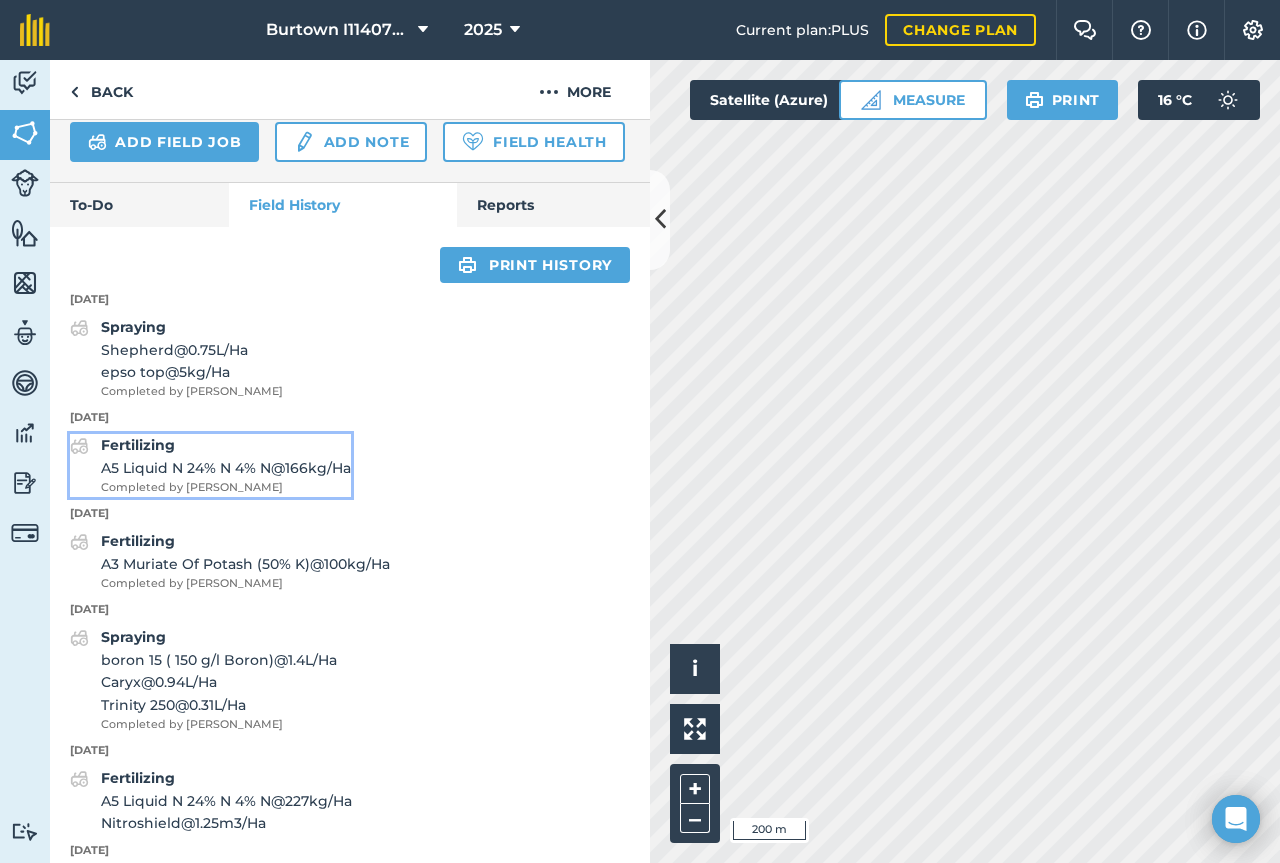 click on "Completed by   [PERSON_NAME]" at bounding box center (226, 488) 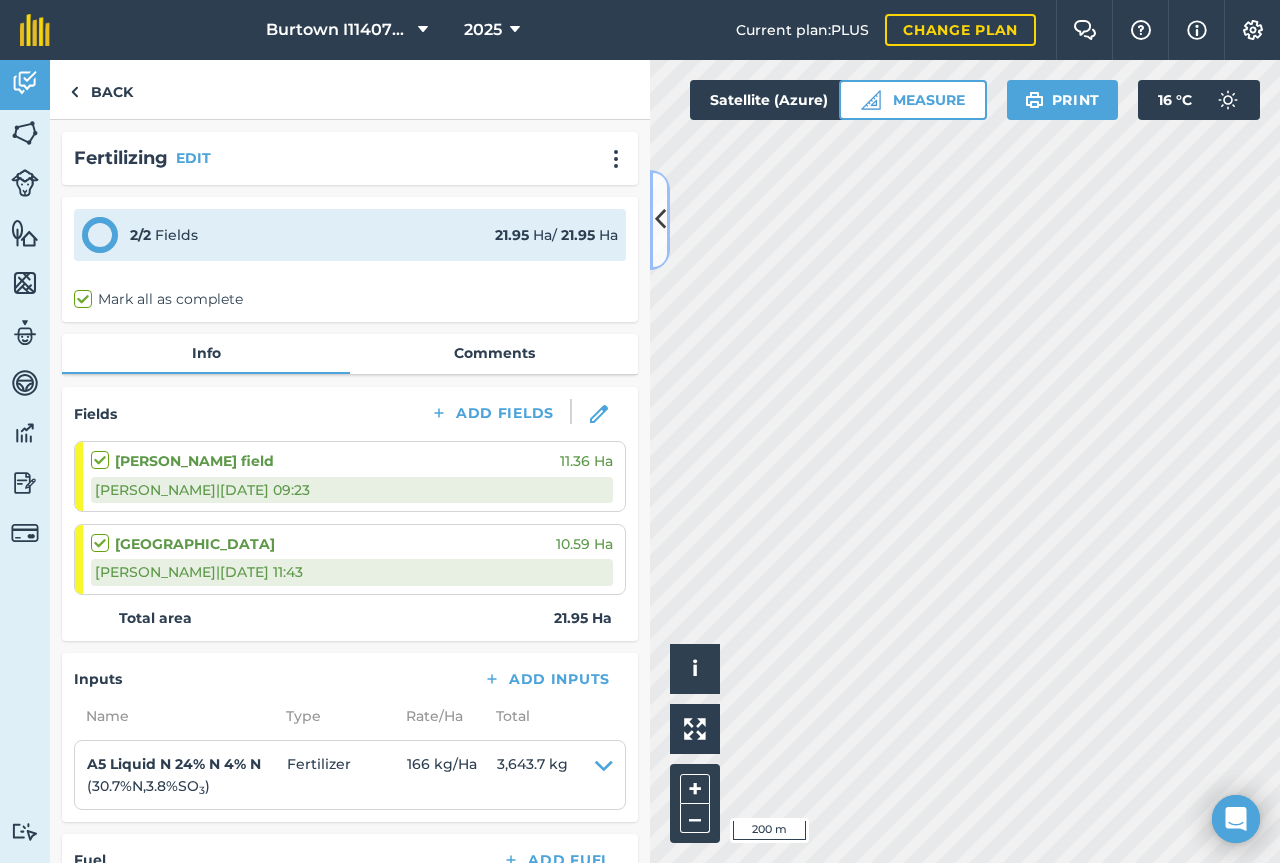 click at bounding box center [660, 219] 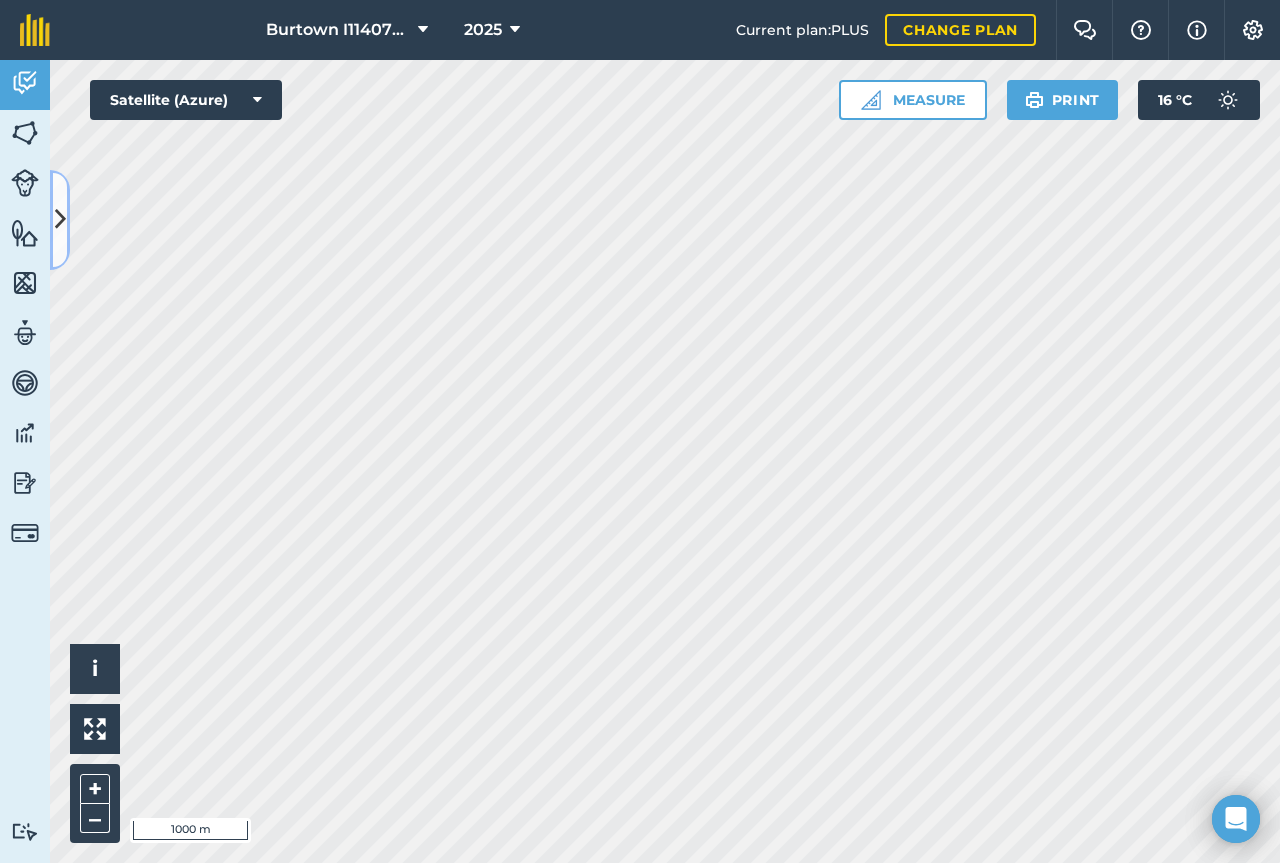 click at bounding box center [60, 219] 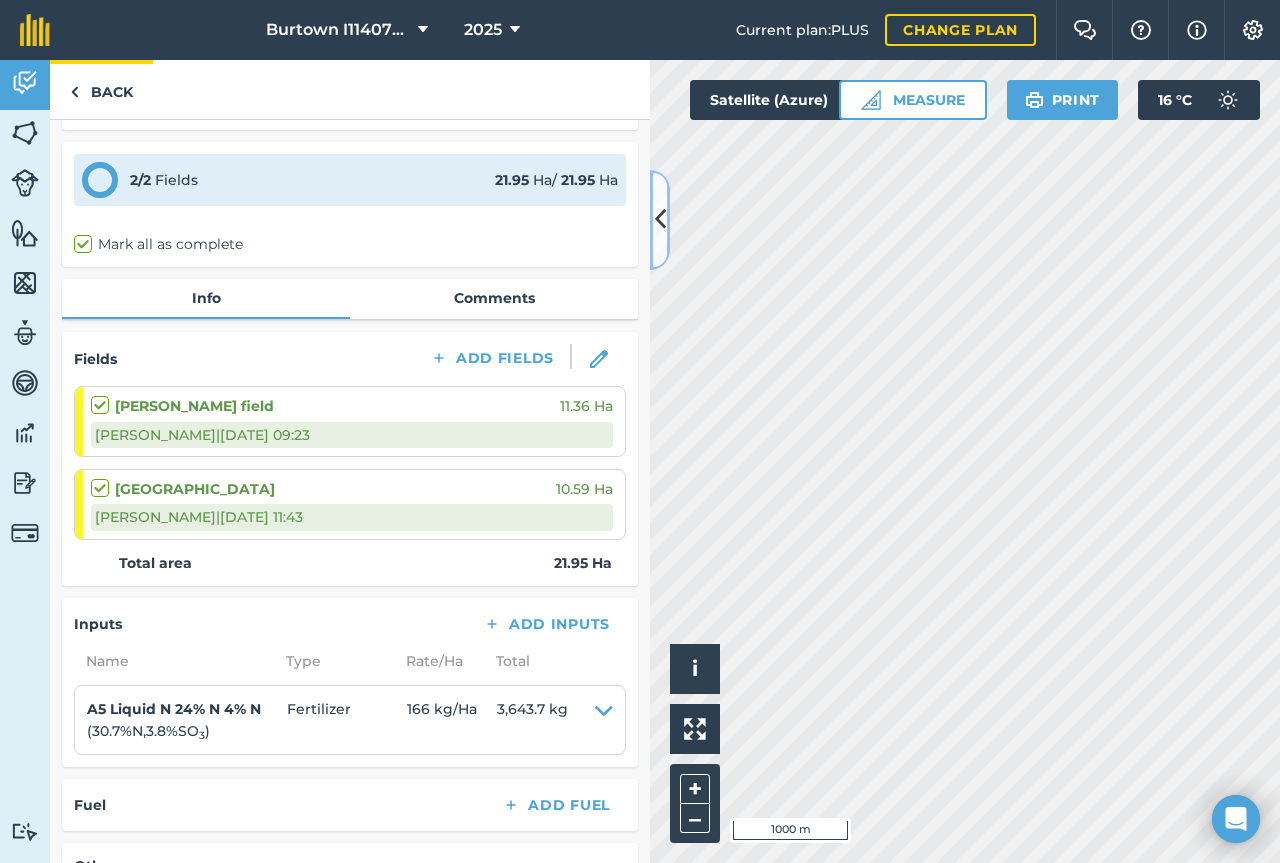 scroll, scrollTop: 100, scrollLeft: 0, axis: vertical 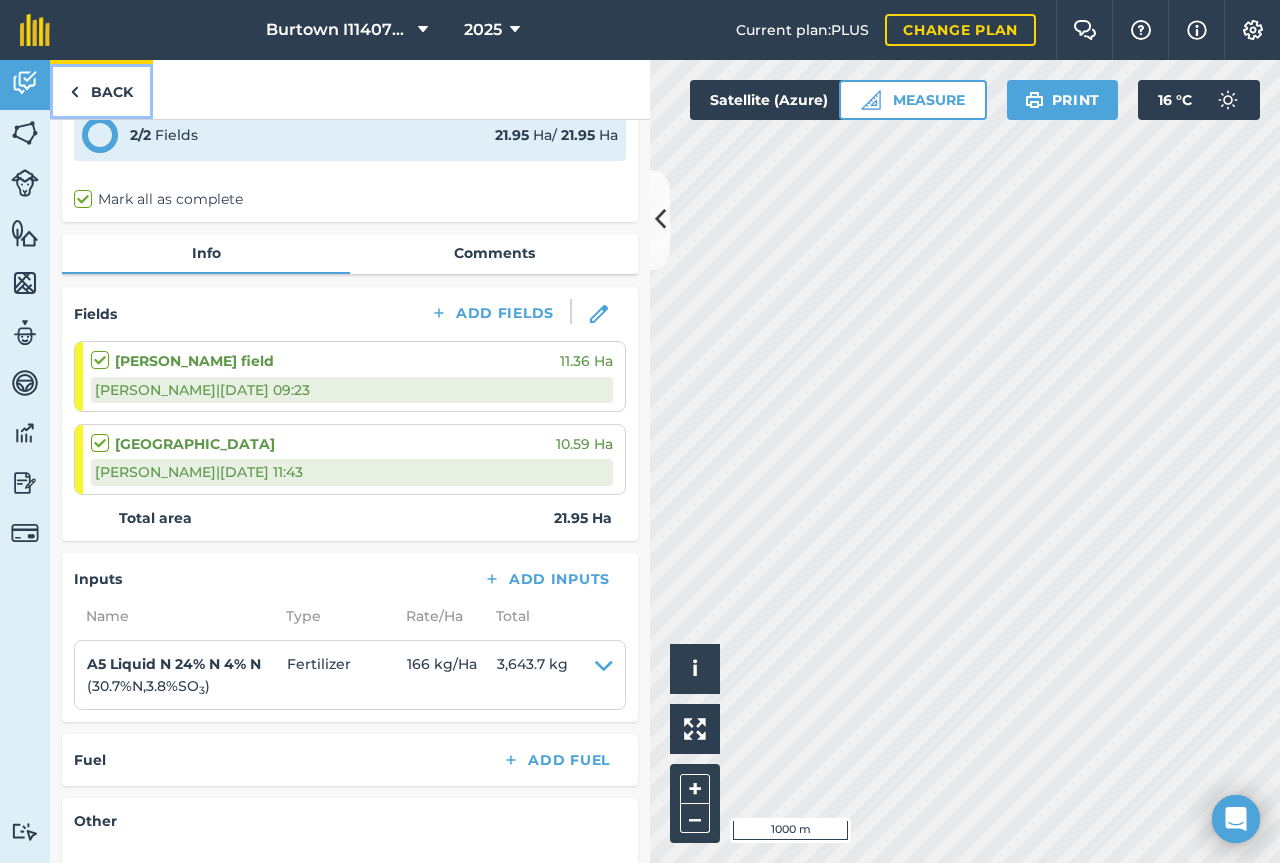 click on "Back" at bounding box center (101, 89) 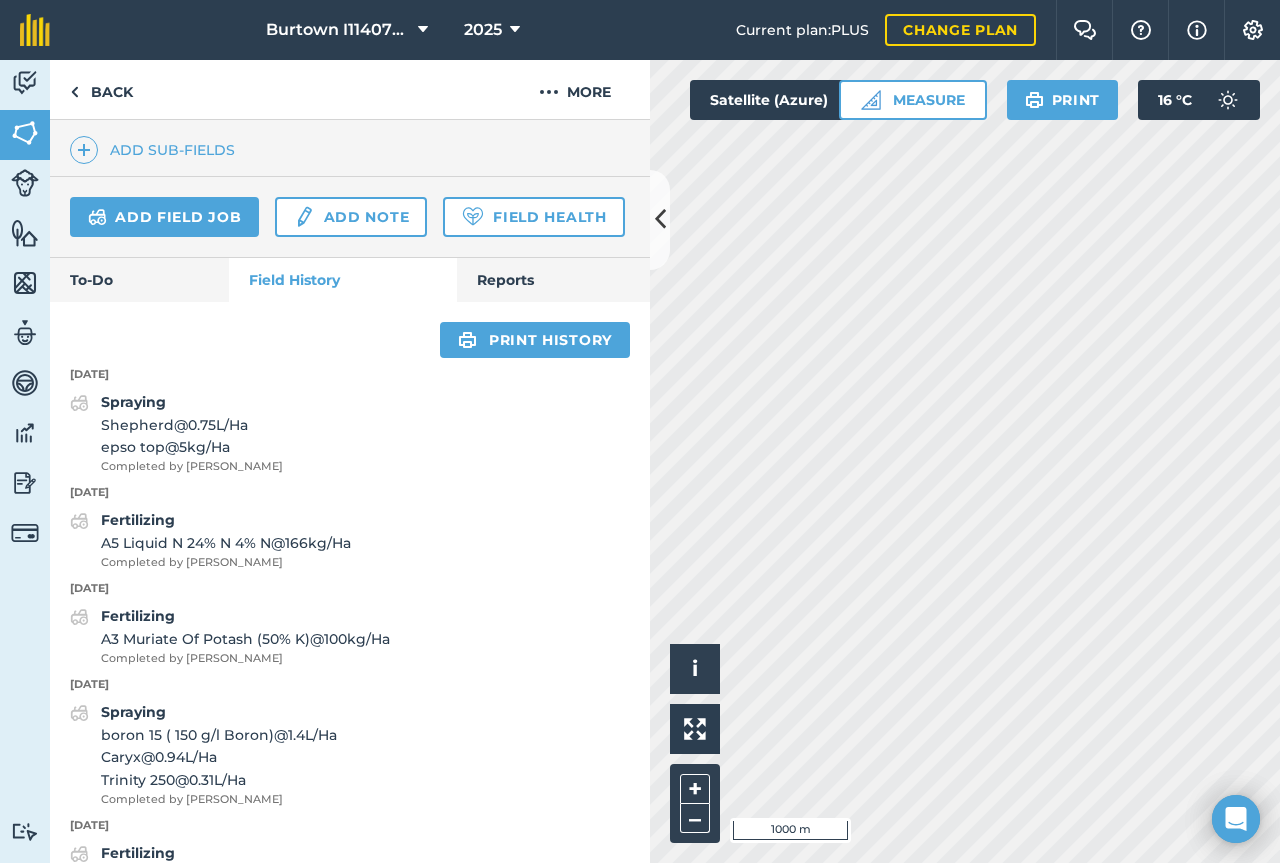 scroll, scrollTop: 800, scrollLeft: 0, axis: vertical 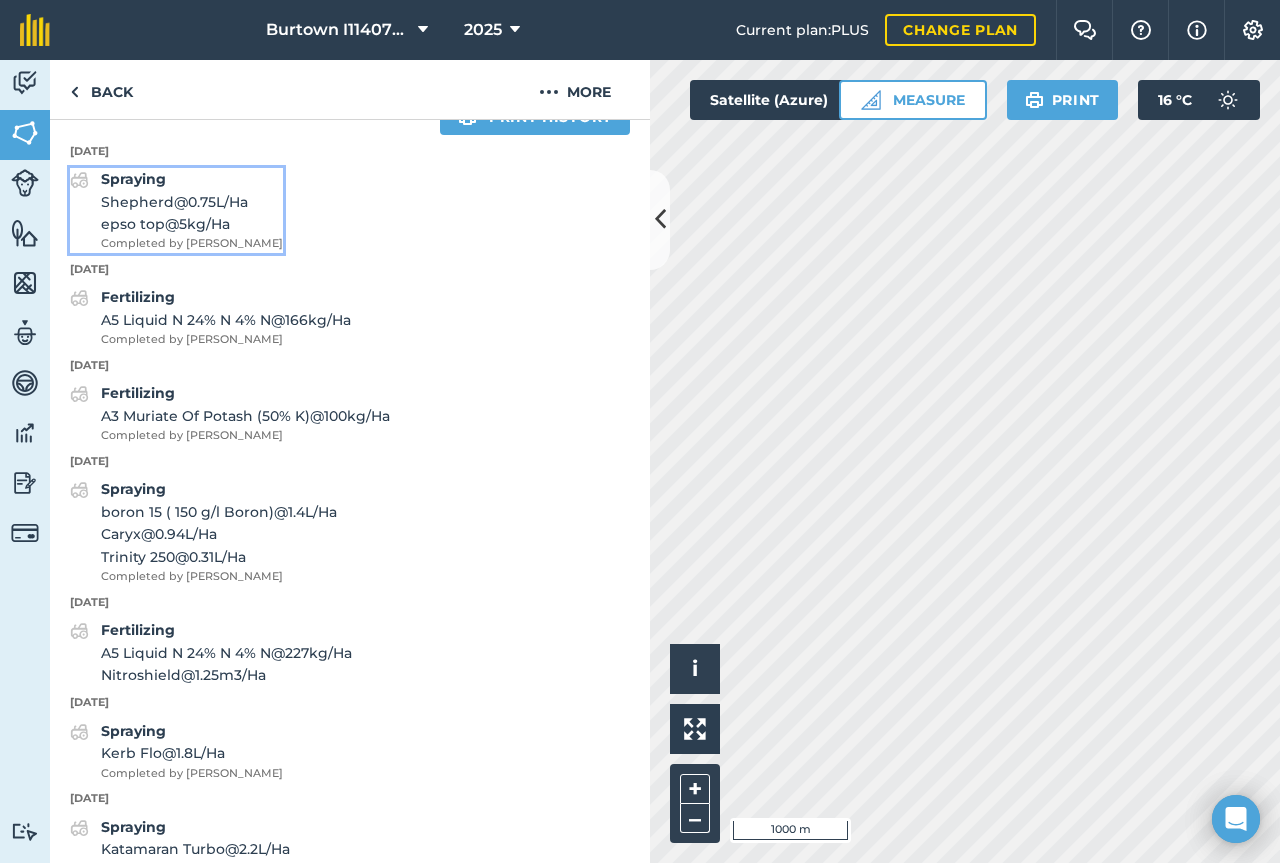 click on "Spraying" at bounding box center [133, 179] 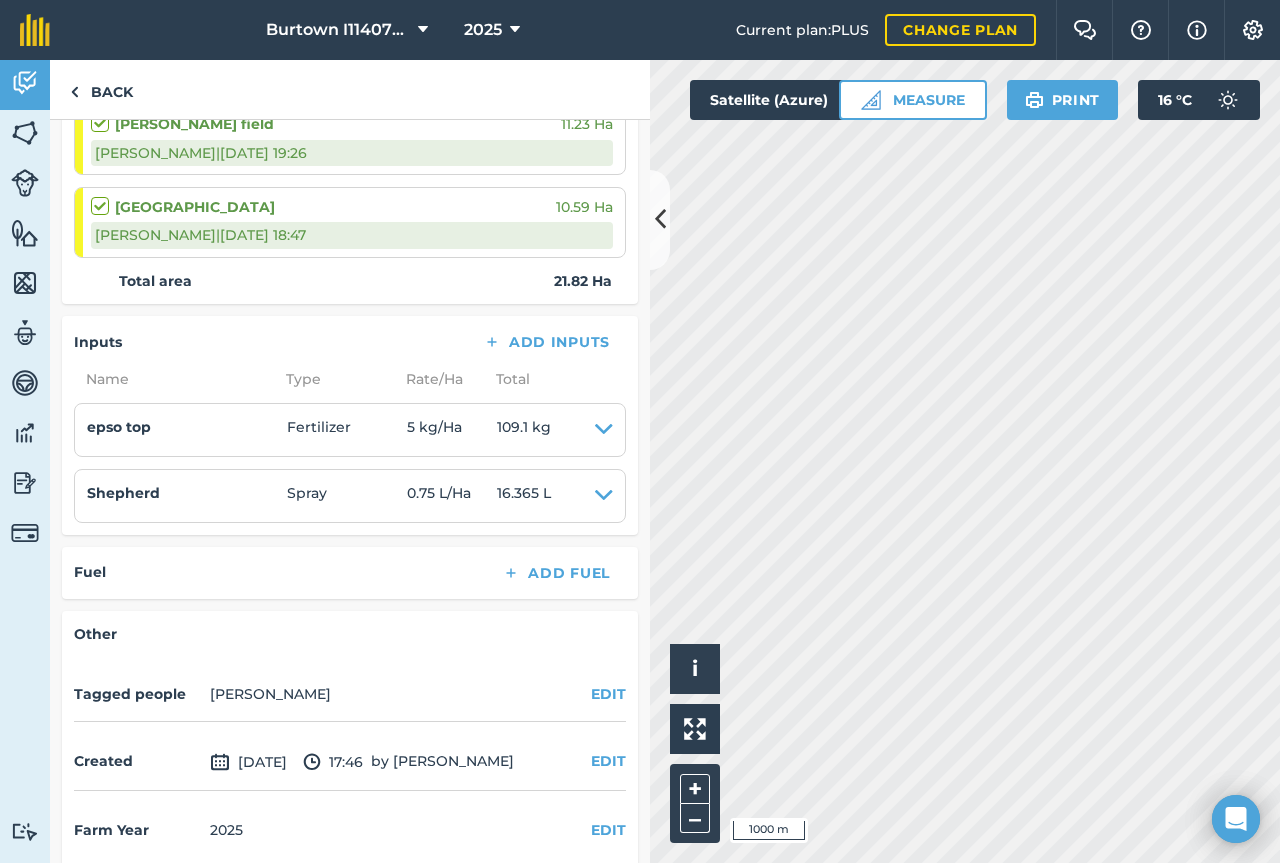 scroll, scrollTop: 356, scrollLeft: 0, axis: vertical 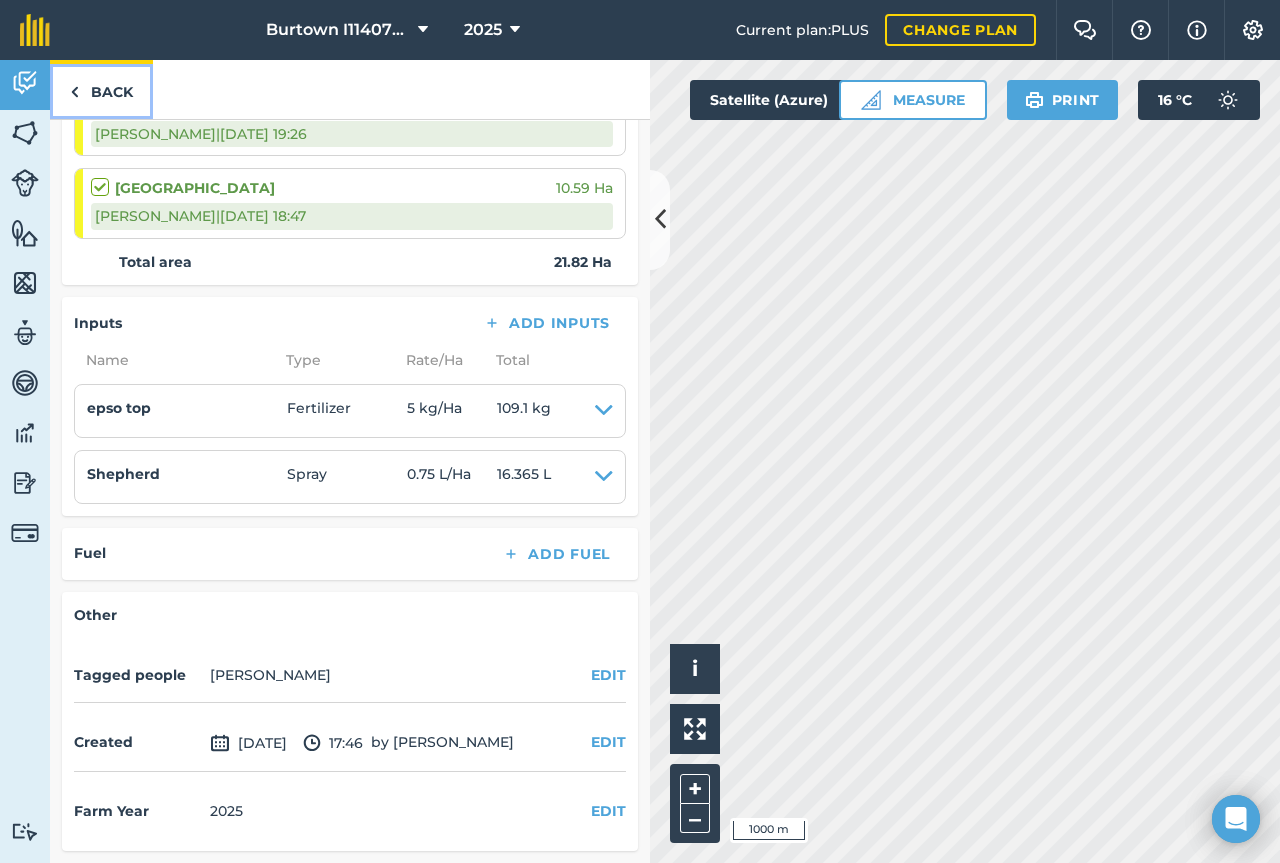 click on "Back" at bounding box center [101, 89] 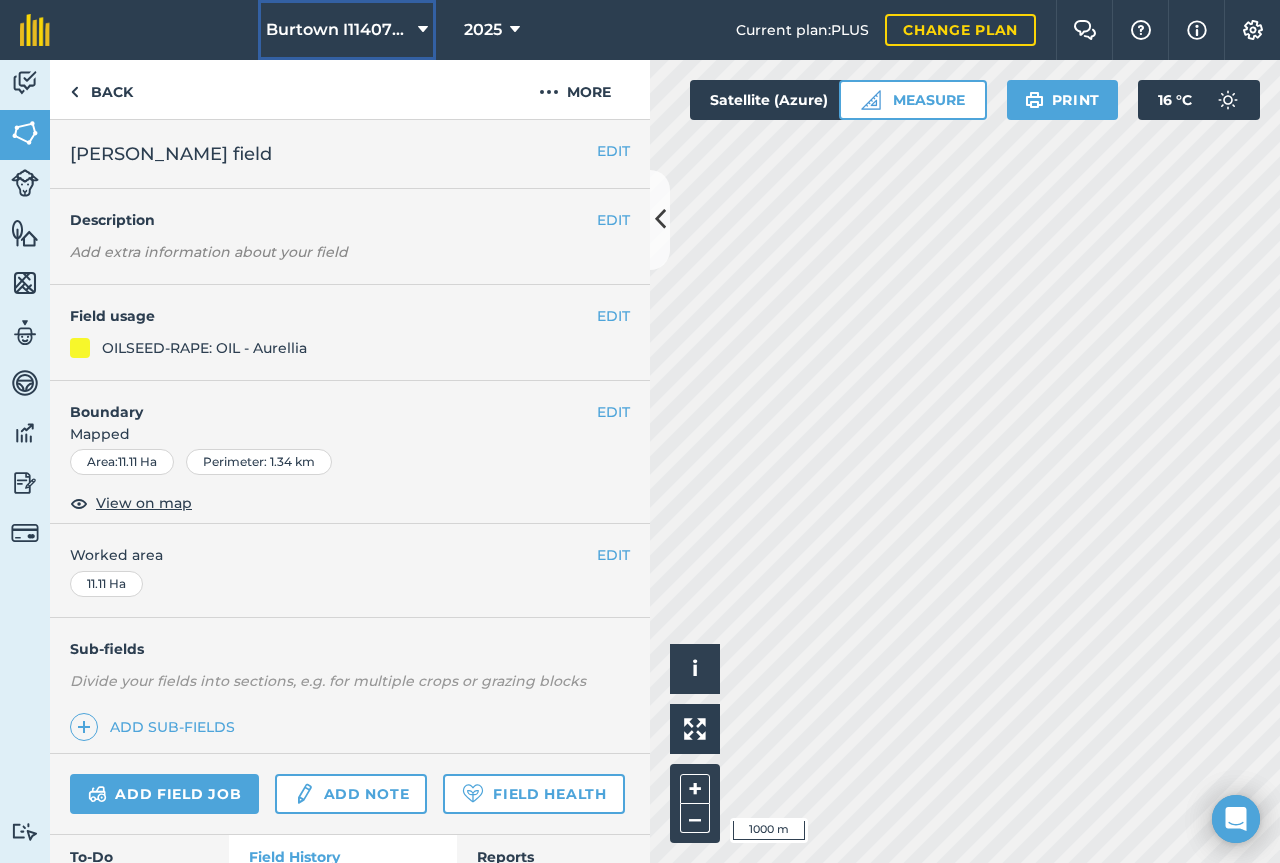 click on "Burtown I1140790" at bounding box center (338, 30) 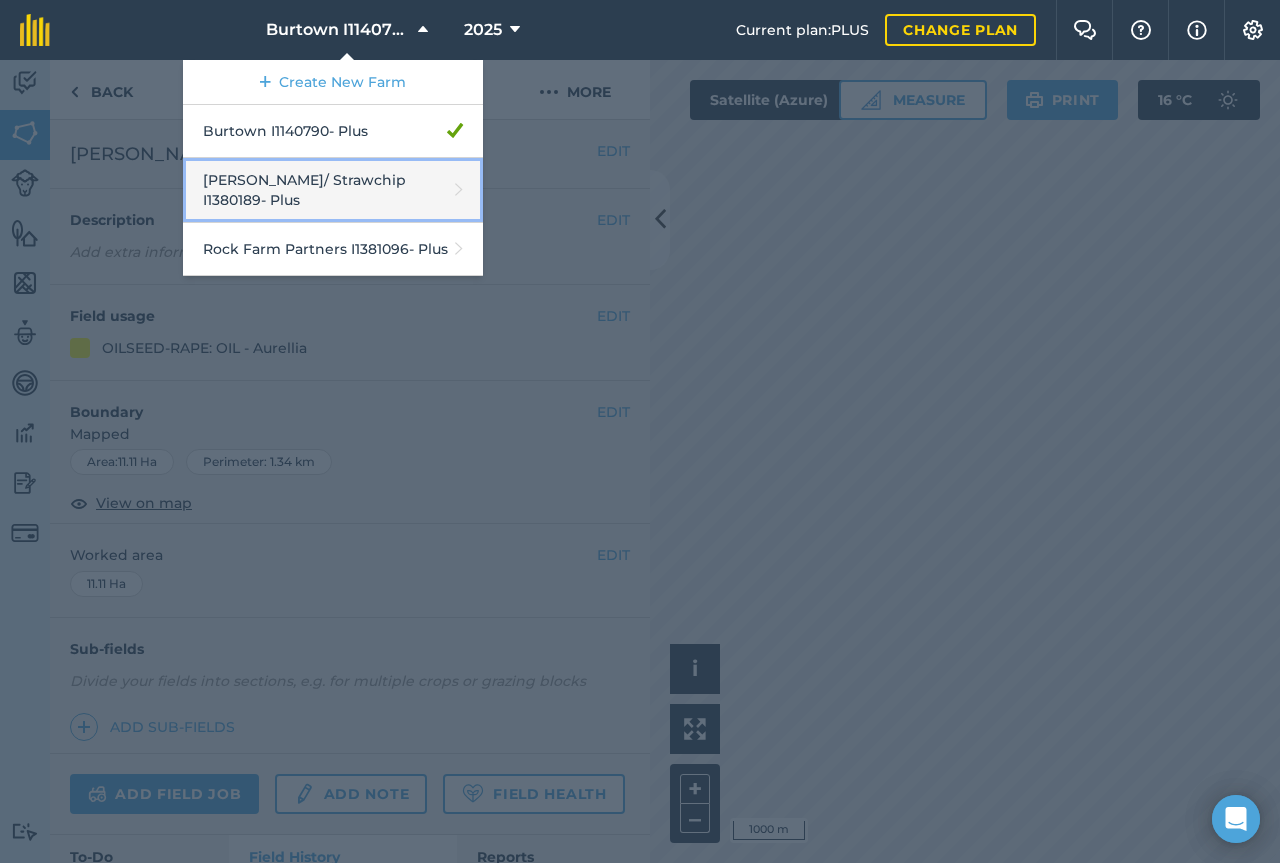 click on "[PERSON_NAME]/ Strawchip I1380189  - Plus" at bounding box center [333, 190] 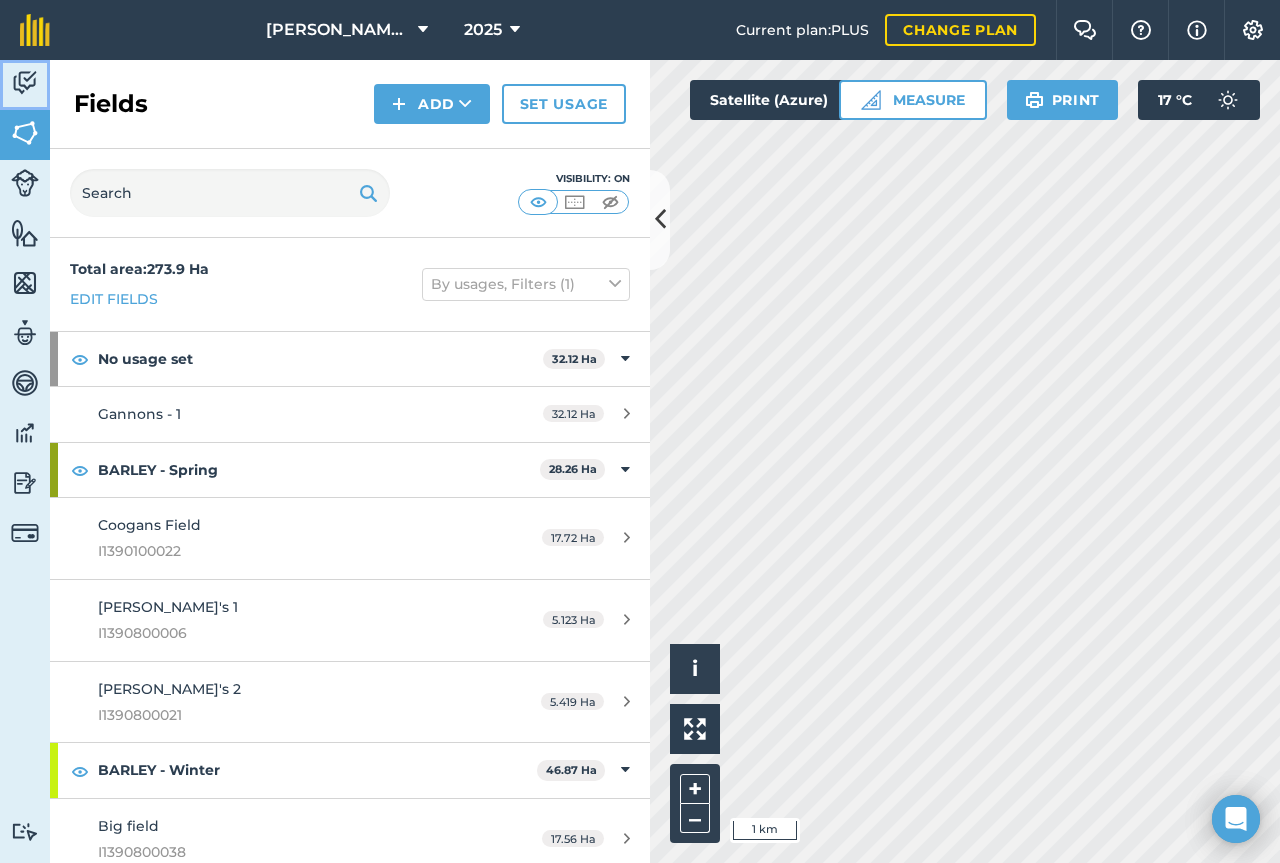 click on "Activity" at bounding box center [25, 85] 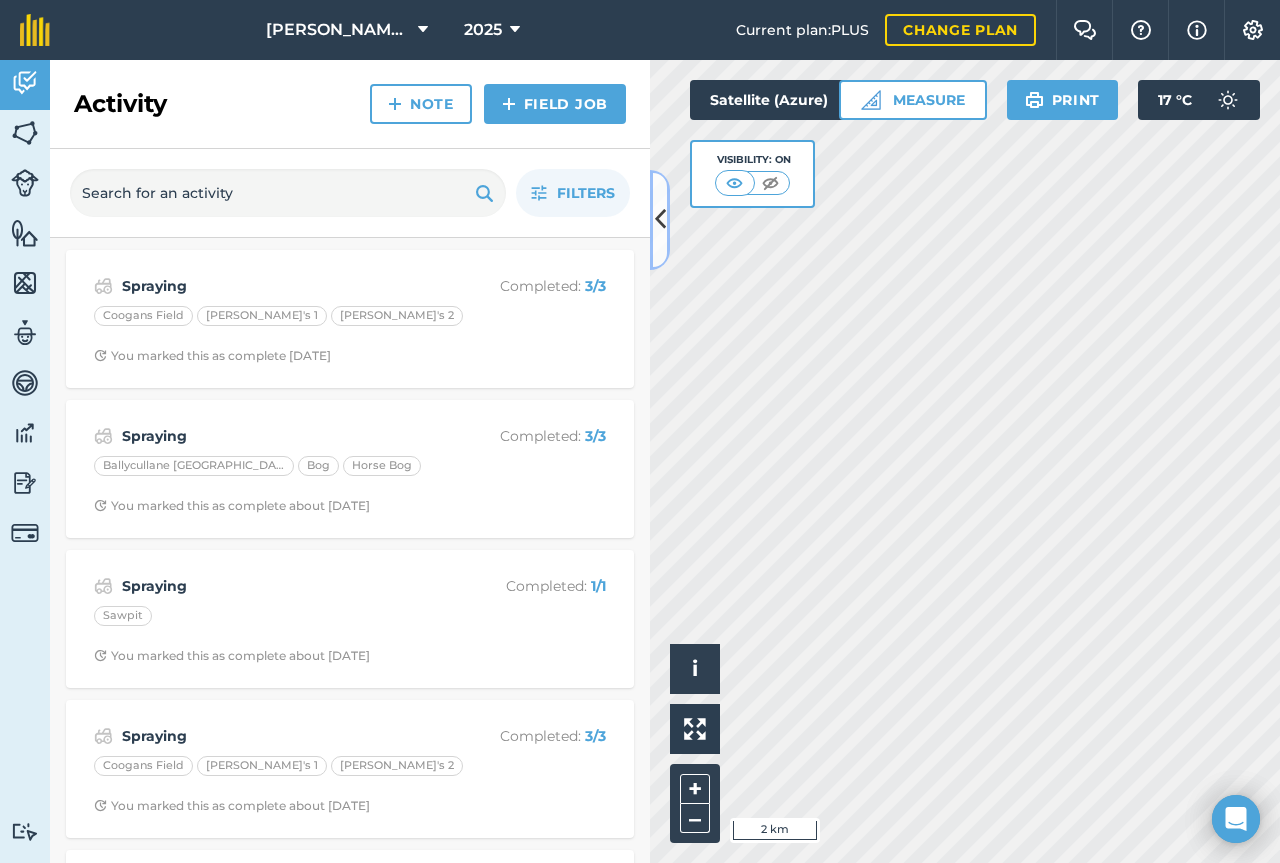 click at bounding box center (660, 220) 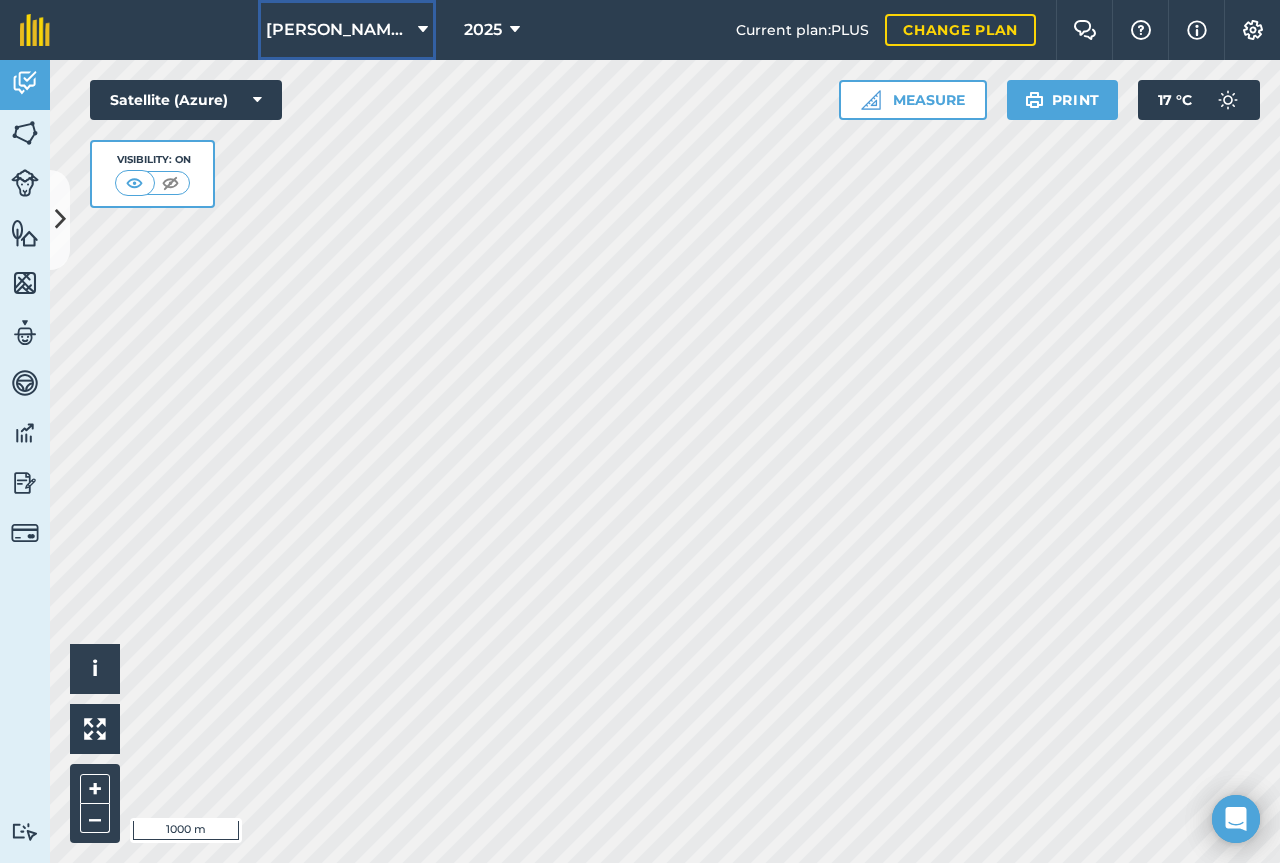 click on "[PERSON_NAME]/ Strawchip I1380189" at bounding box center [347, 30] 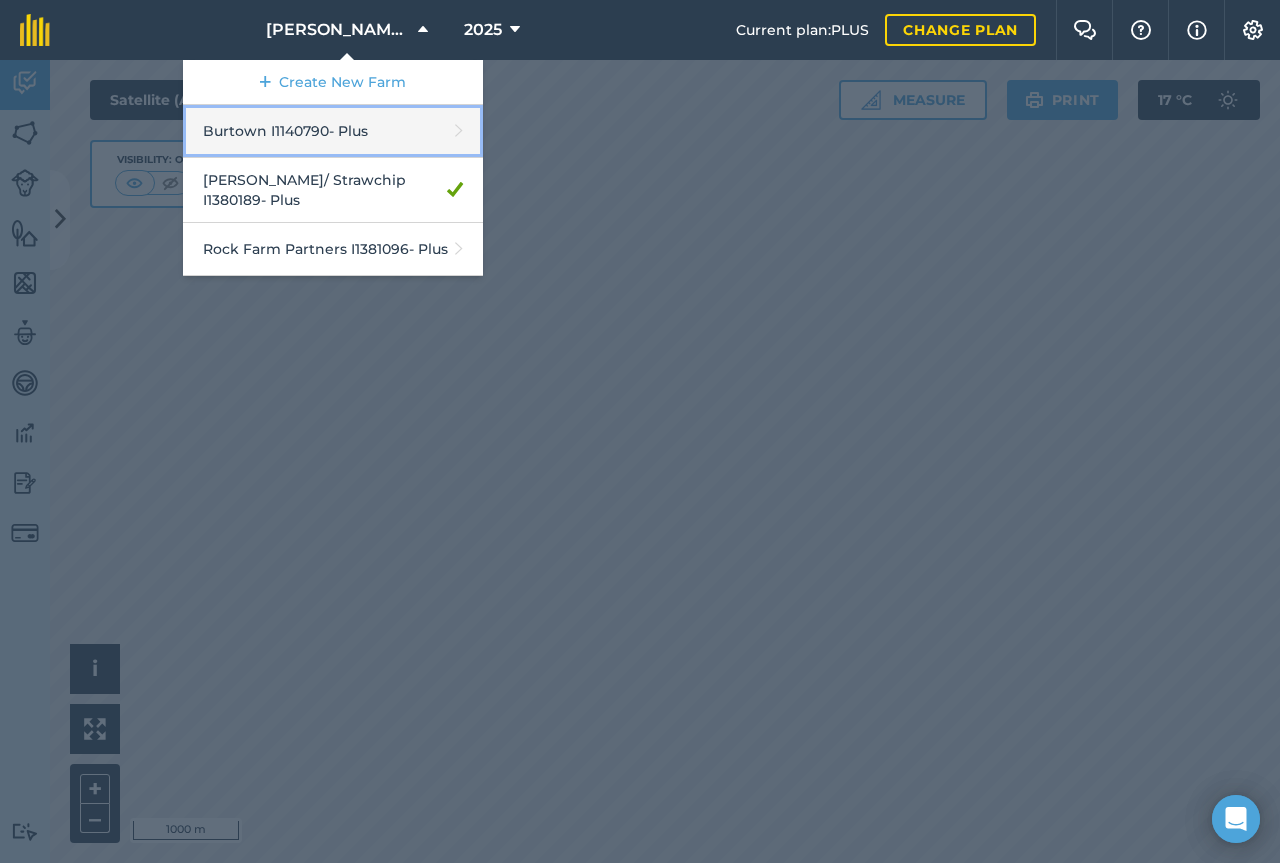 click on "Burtown I1140790  - Plus" at bounding box center [333, 131] 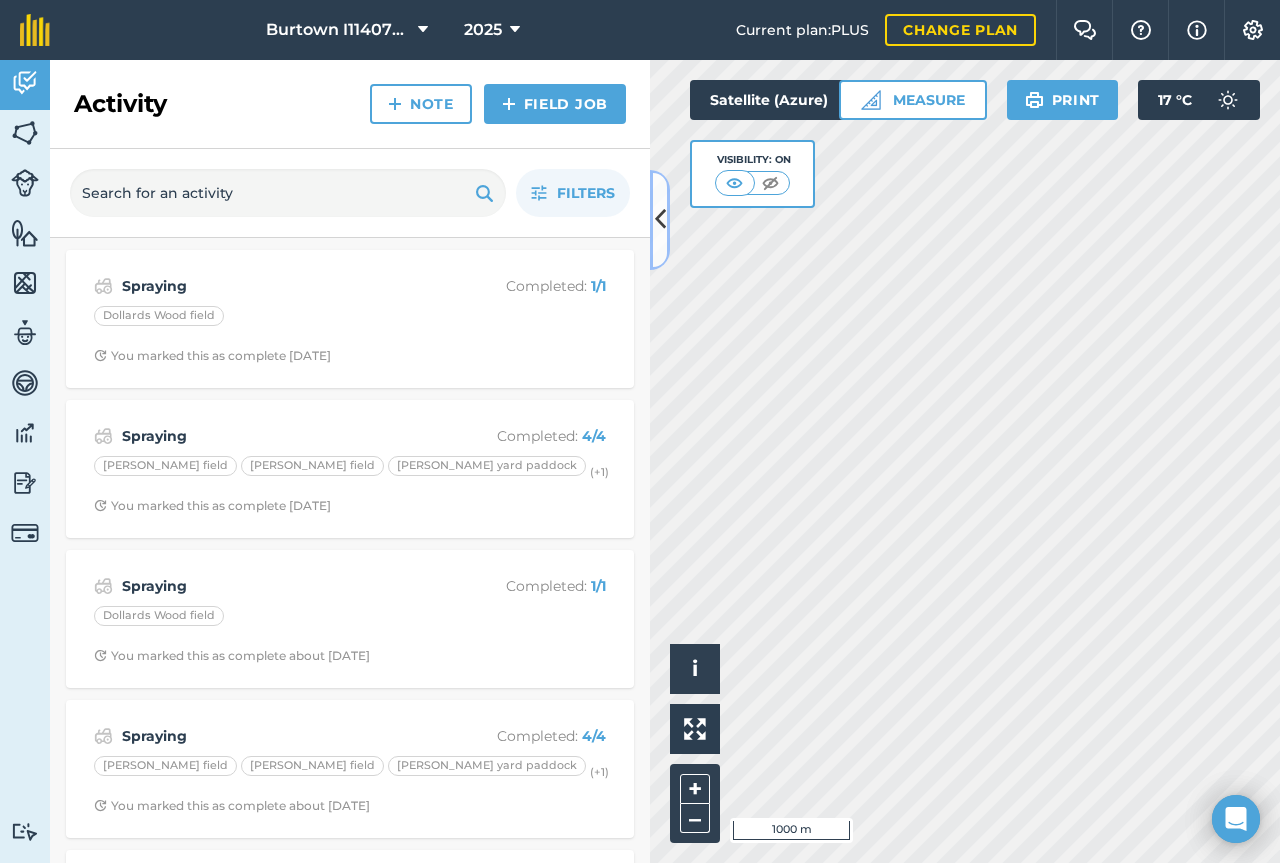 click at bounding box center [660, 220] 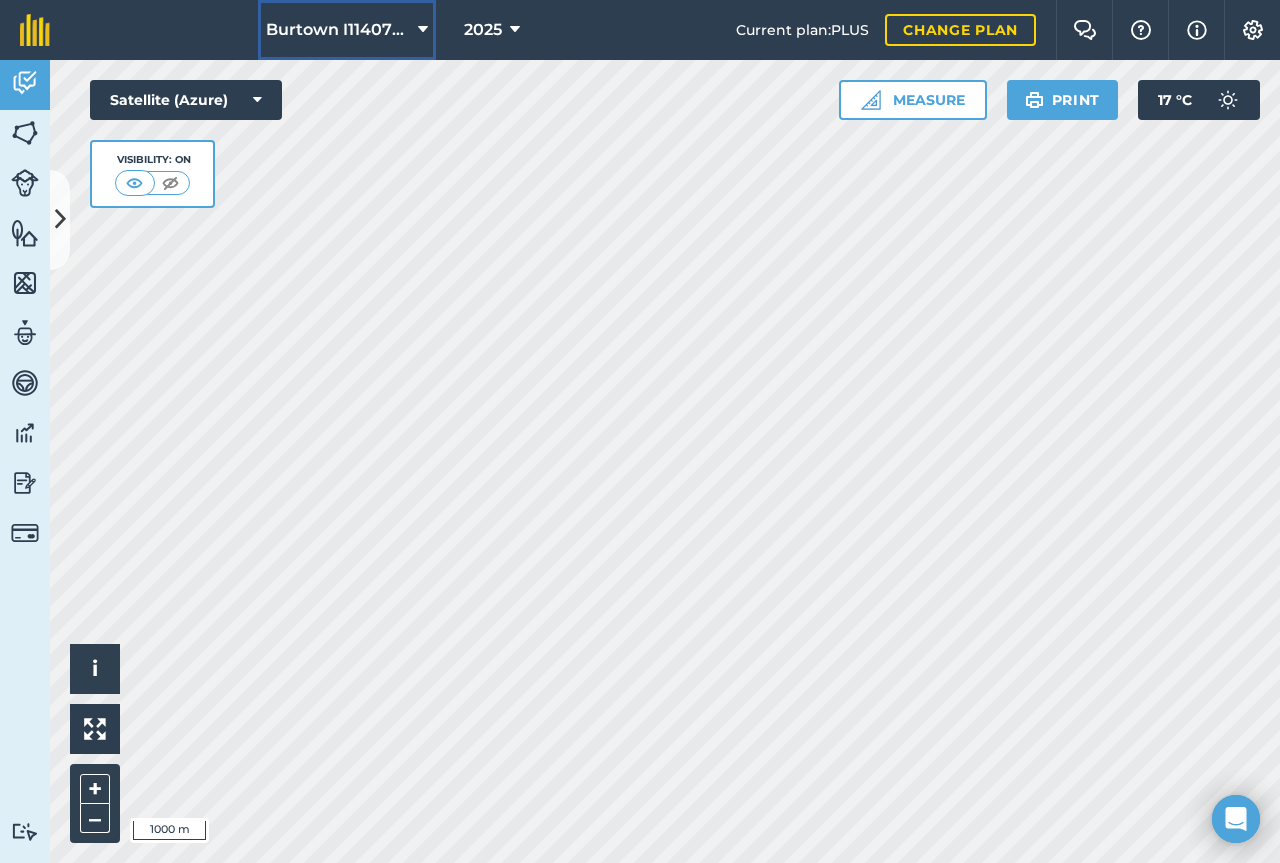 click on "Burtown I1140790" at bounding box center [347, 30] 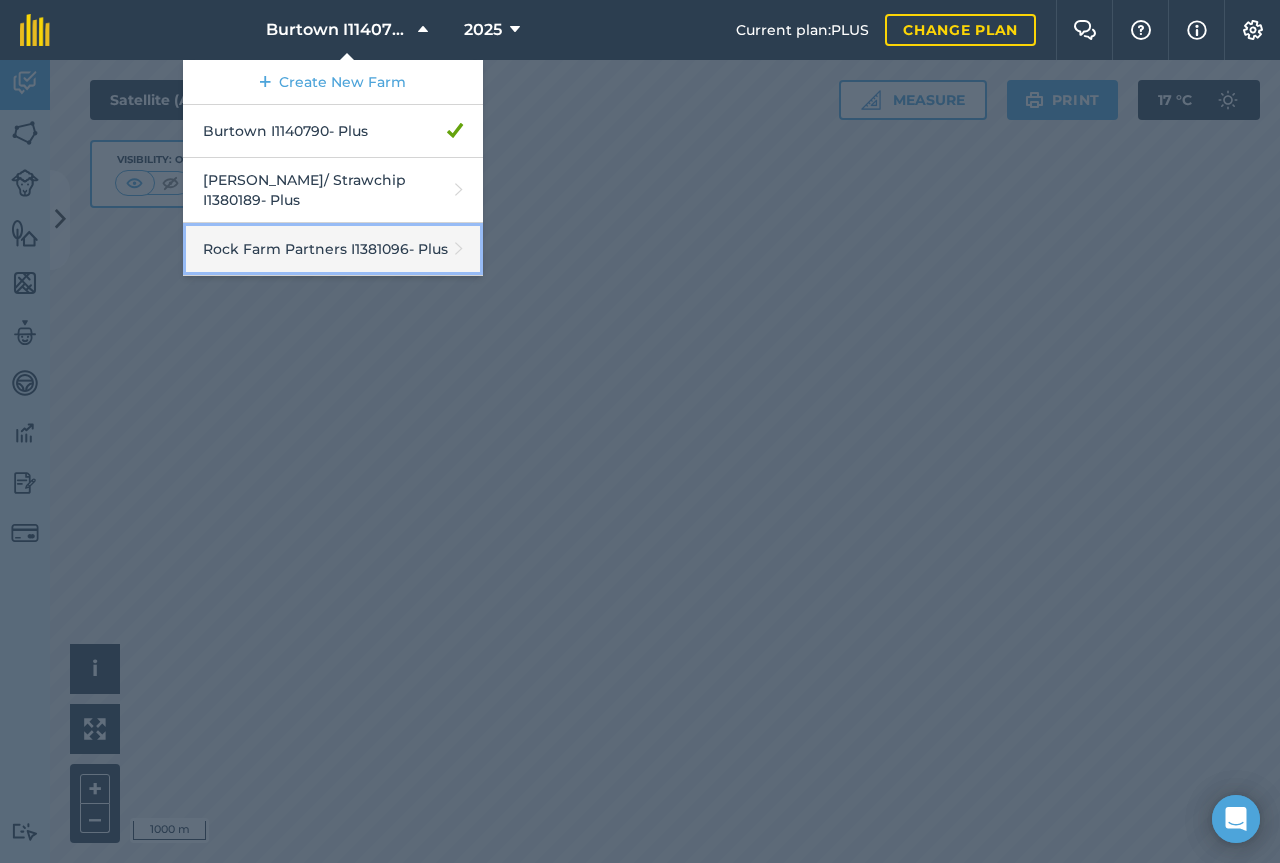click on "Rock Farm Partners I1381096  - Plus" at bounding box center (333, 249) 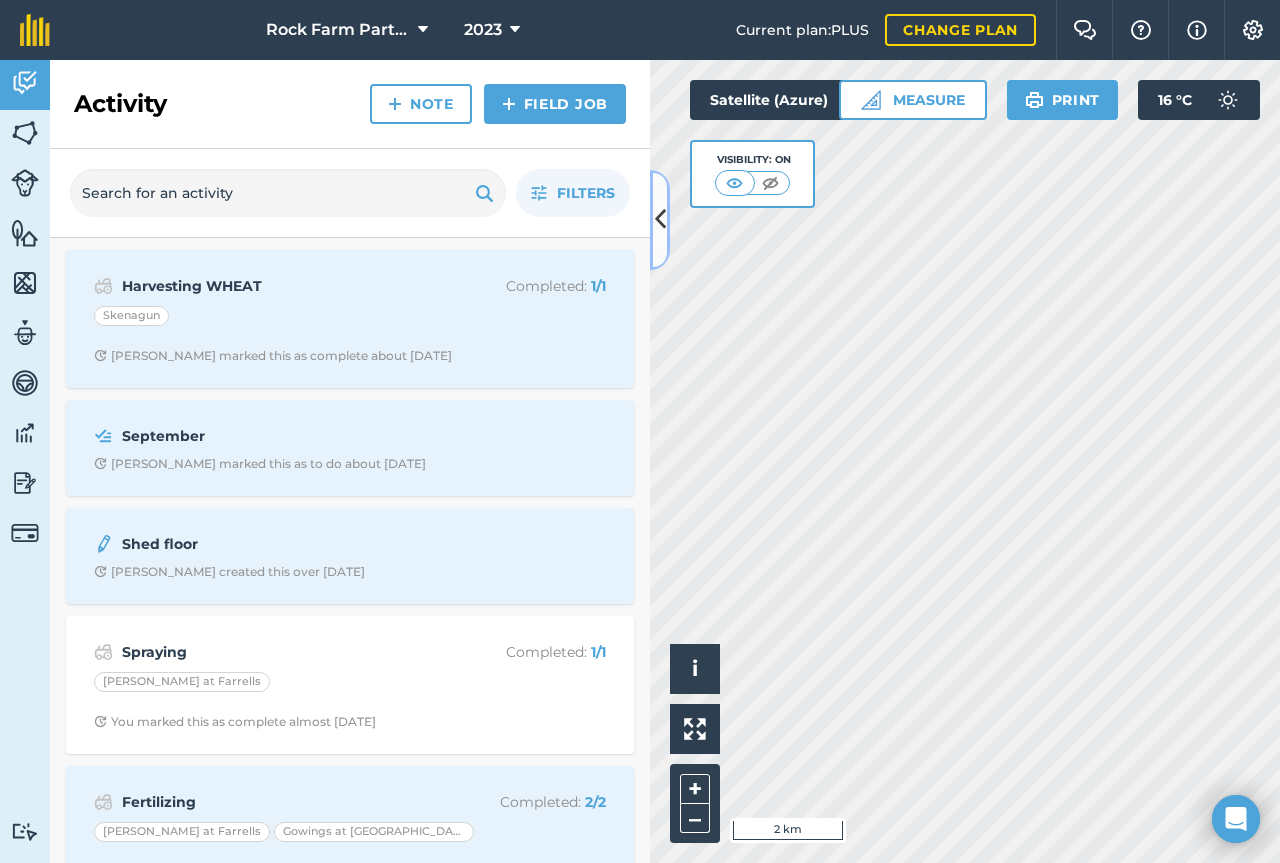 click at bounding box center [660, 220] 